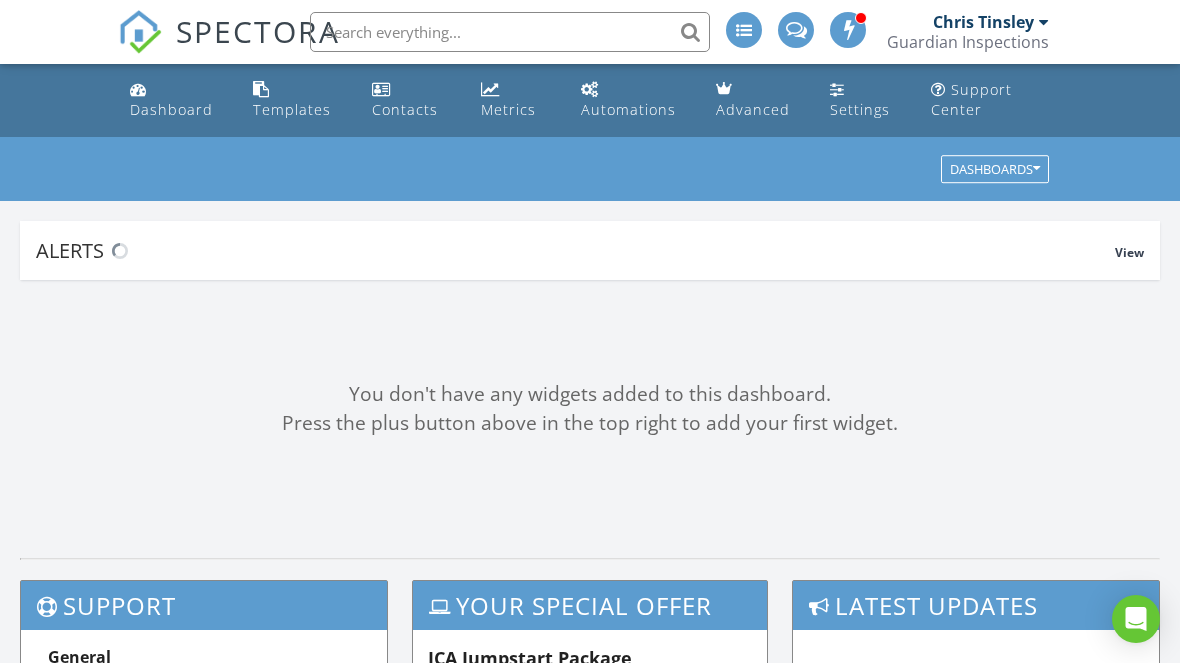 scroll, scrollTop: 0, scrollLeft: 0, axis: both 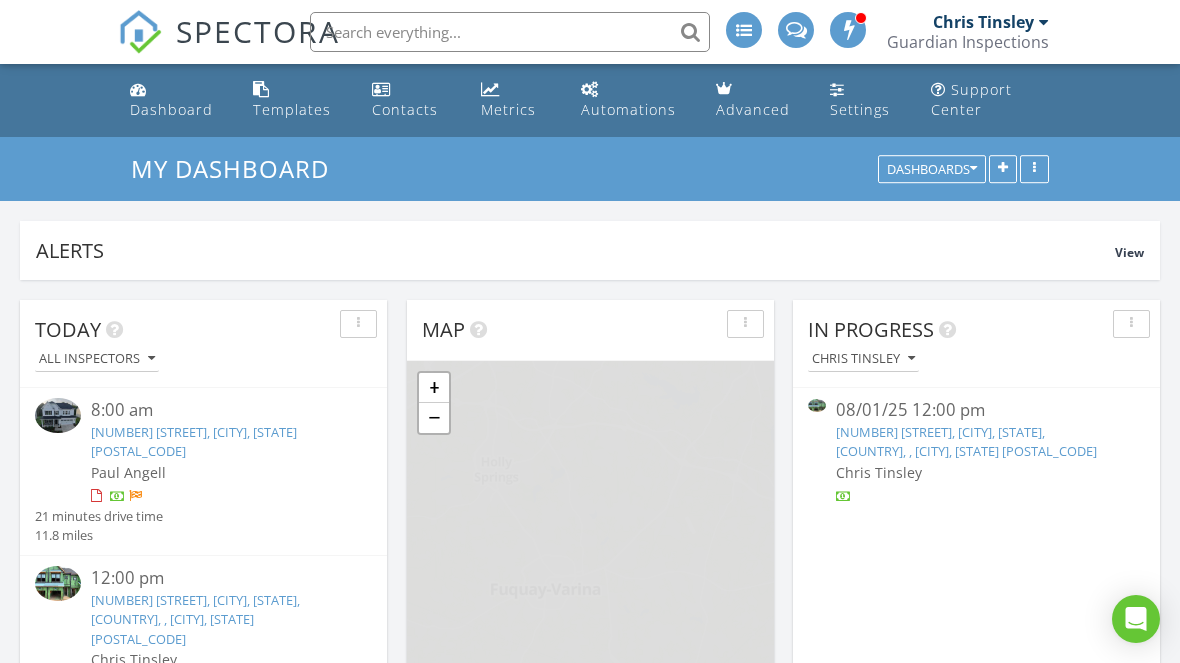 click at bounding box center [510, 32] 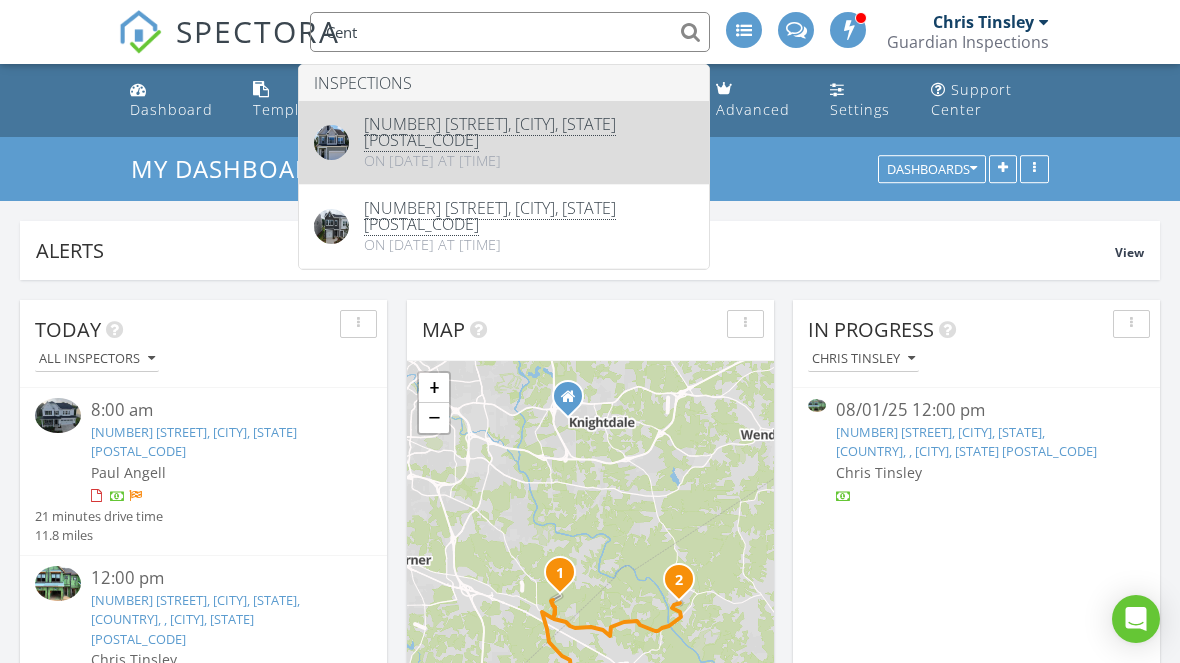 type on "Cent" 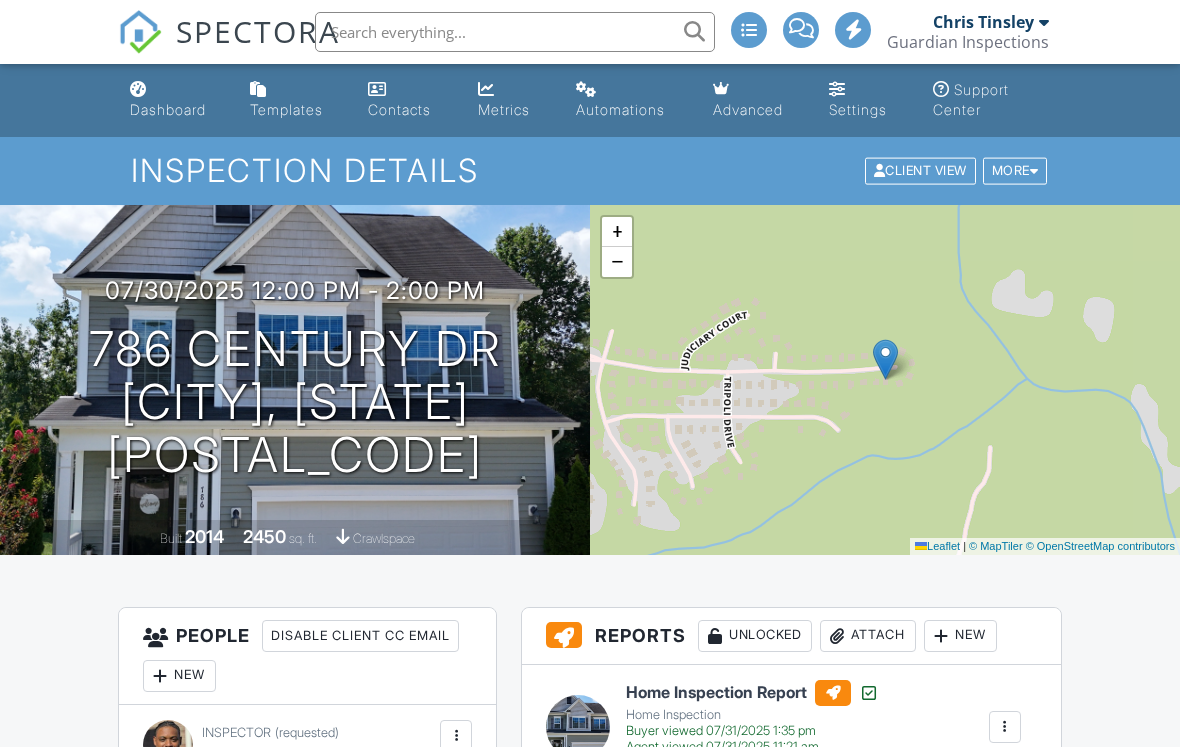 scroll, scrollTop: 450, scrollLeft: 0, axis: vertical 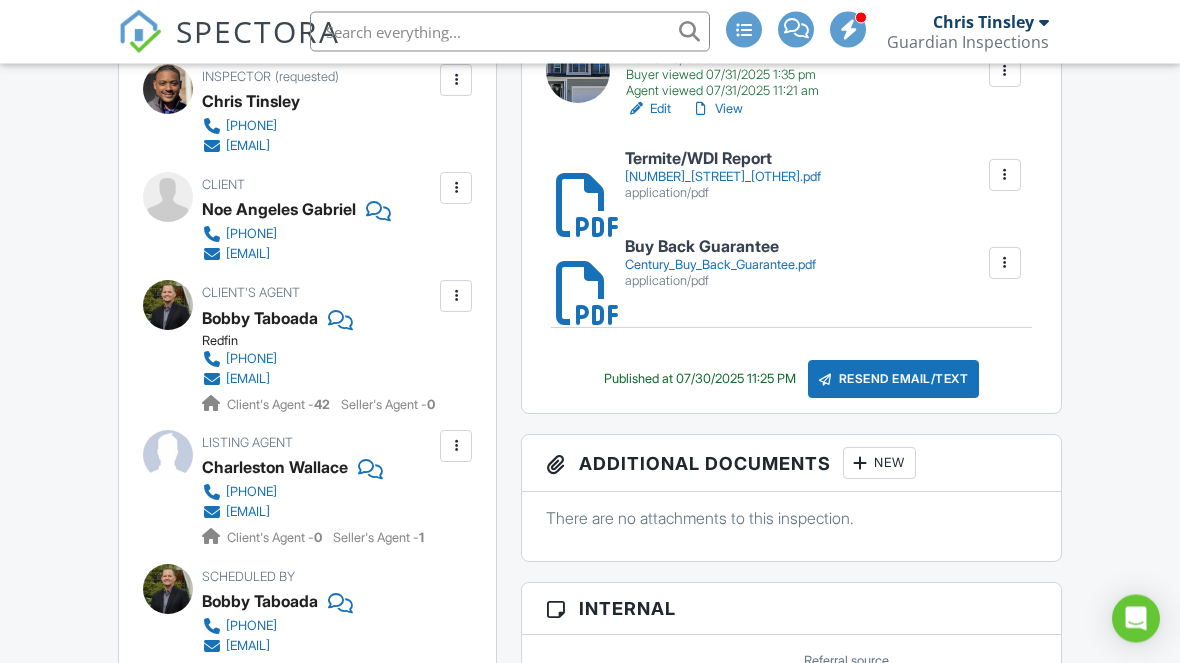 click on "[PHONE]" at bounding box center (251, 235) 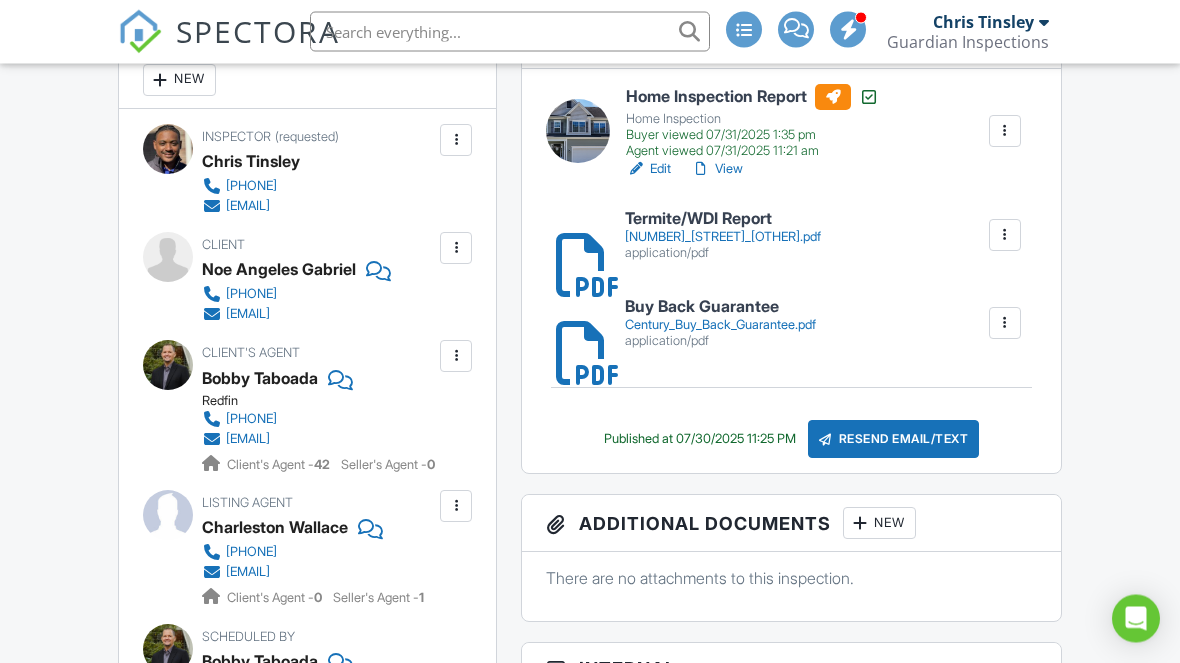scroll, scrollTop: 592, scrollLeft: 0, axis: vertical 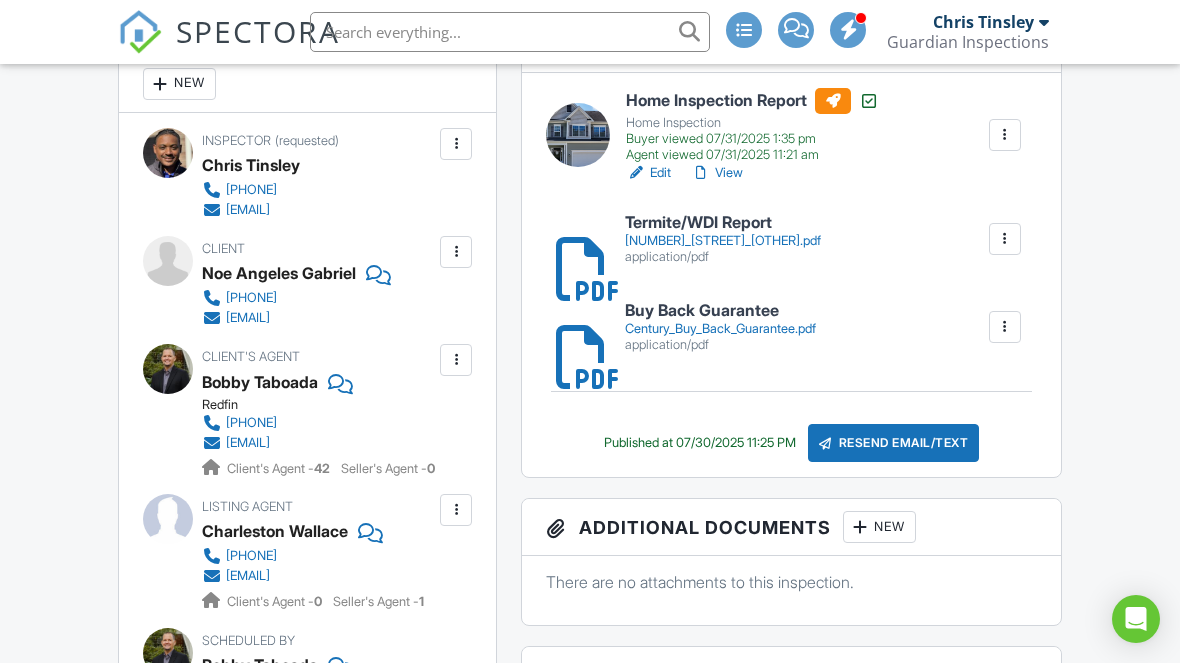 click on "[FILENAME].pdf" at bounding box center [723, 241] 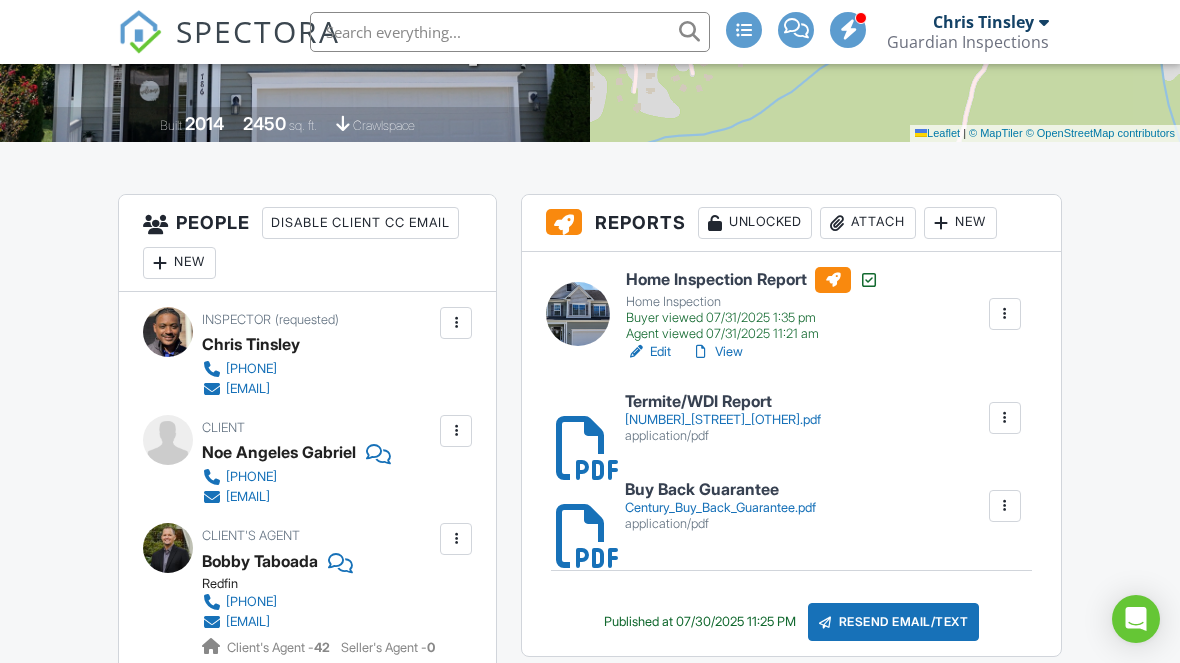 scroll, scrollTop: 412, scrollLeft: 0, axis: vertical 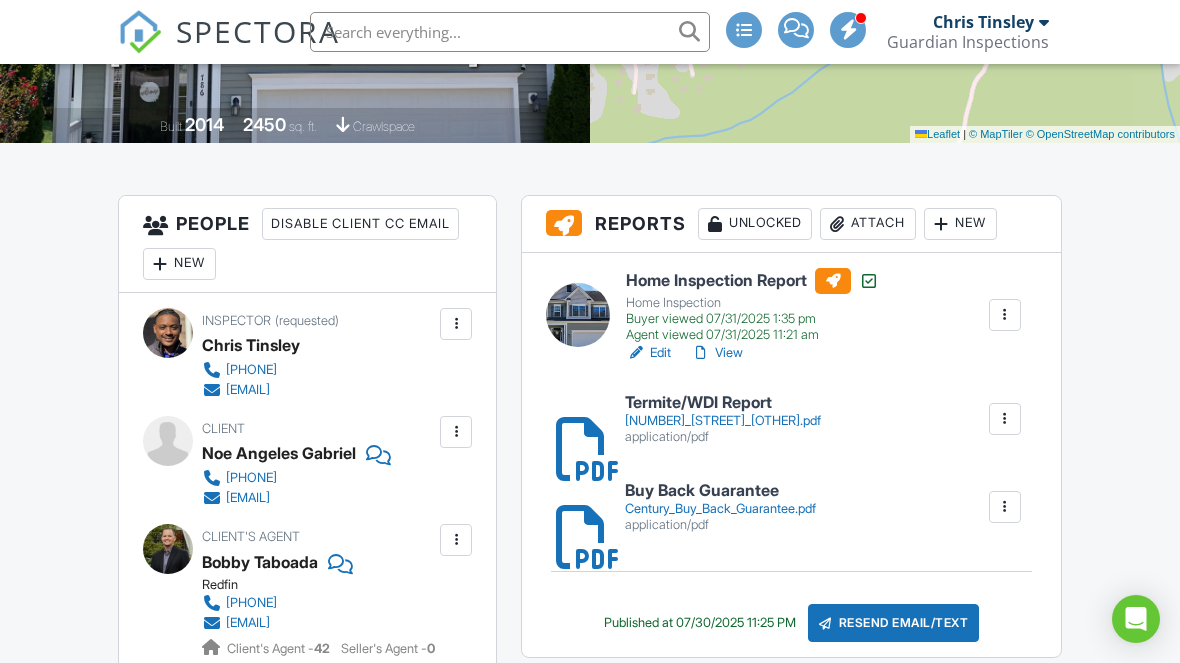 click on "View" at bounding box center [717, 353] 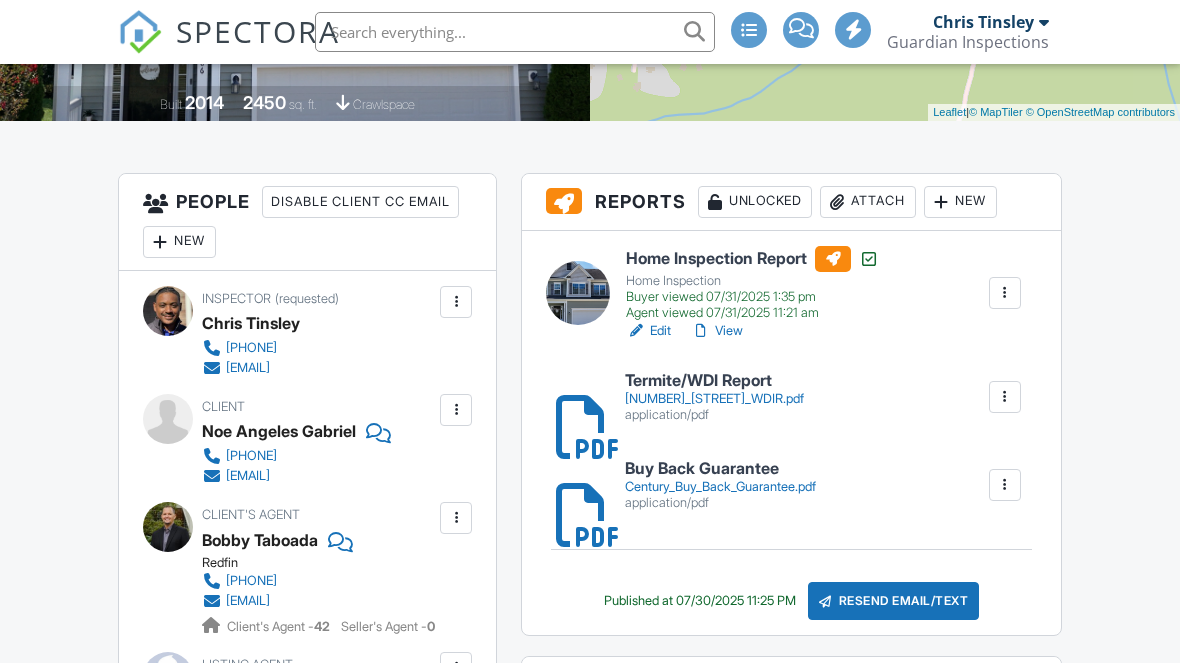 scroll, scrollTop: 434, scrollLeft: 0, axis: vertical 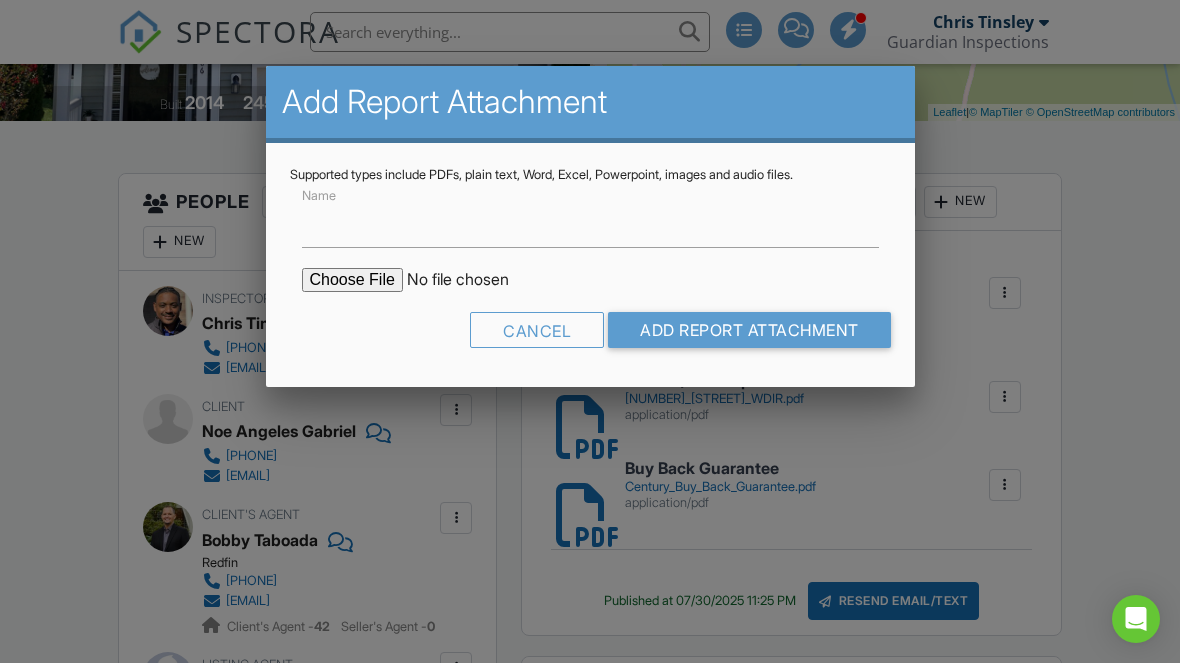 click at bounding box center [472, 280] 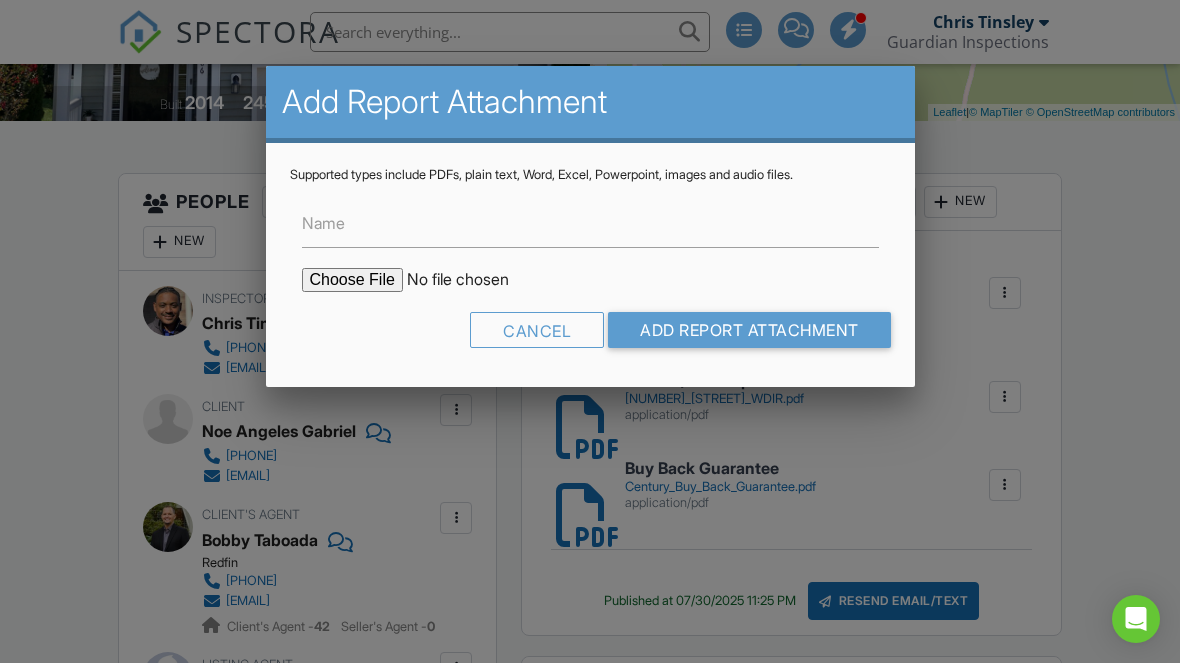 type on "C:\fakepath\786 Century Drive Estimate.pdf" 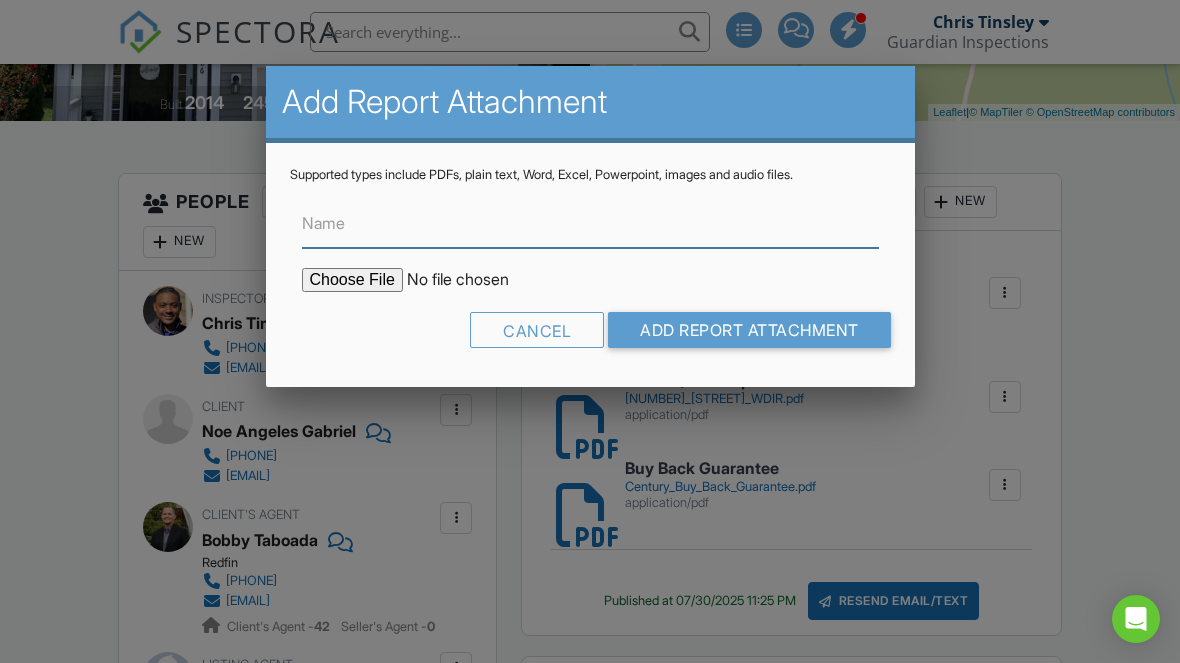 click on "Name" at bounding box center [590, 223] 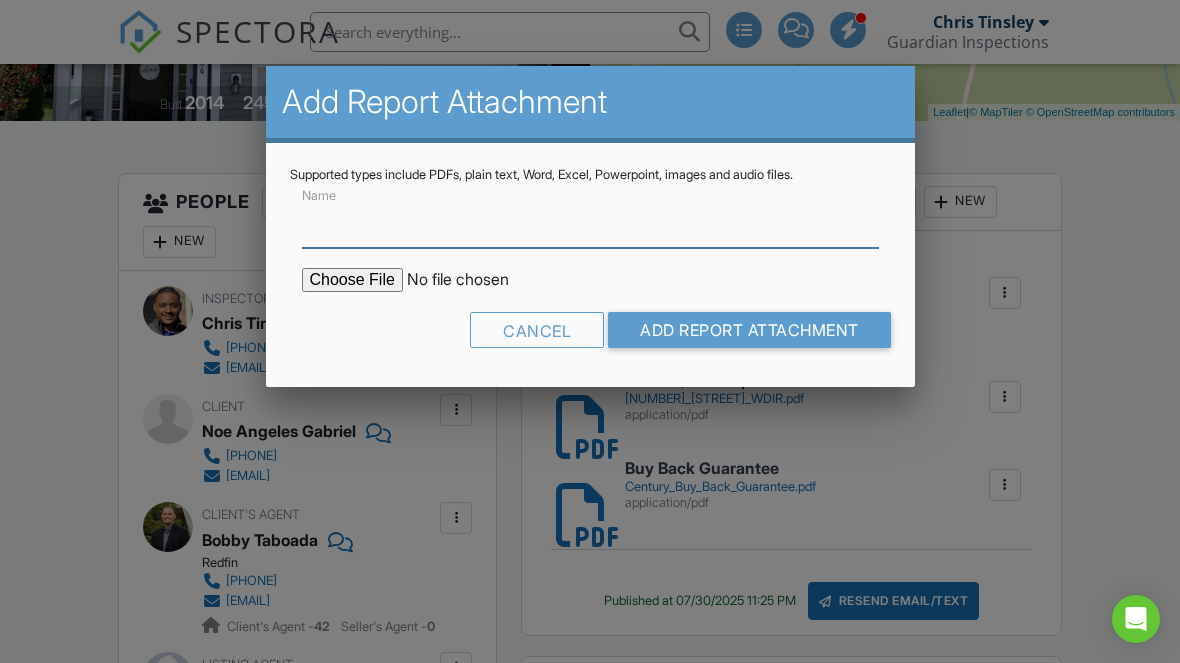 scroll, scrollTop: 433, scrollLeft: 0, axis: vertical 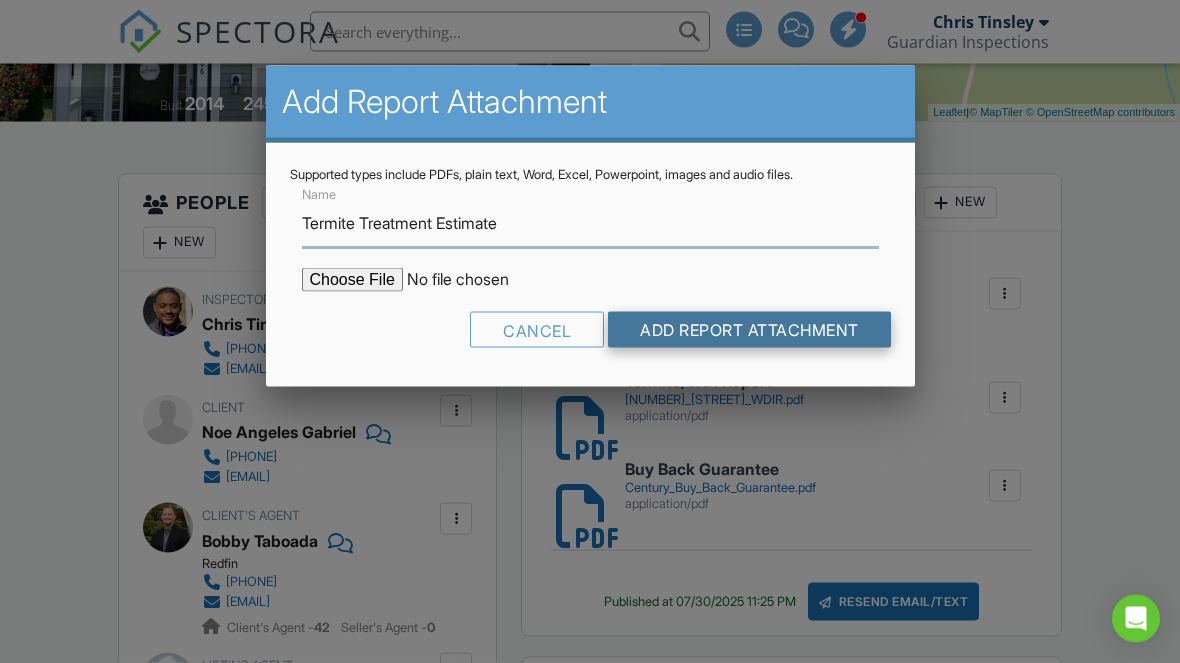 type on "Termite Treatment Estimate" 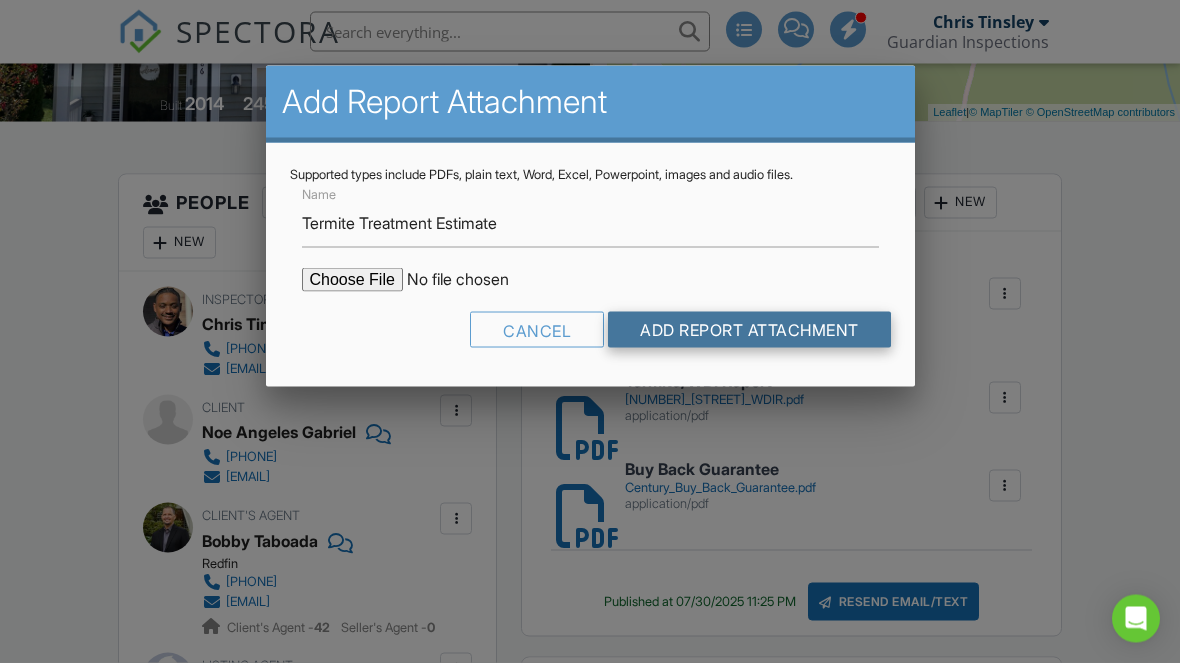 click on "Add Report Attachment" at bounding box center (749, 330) 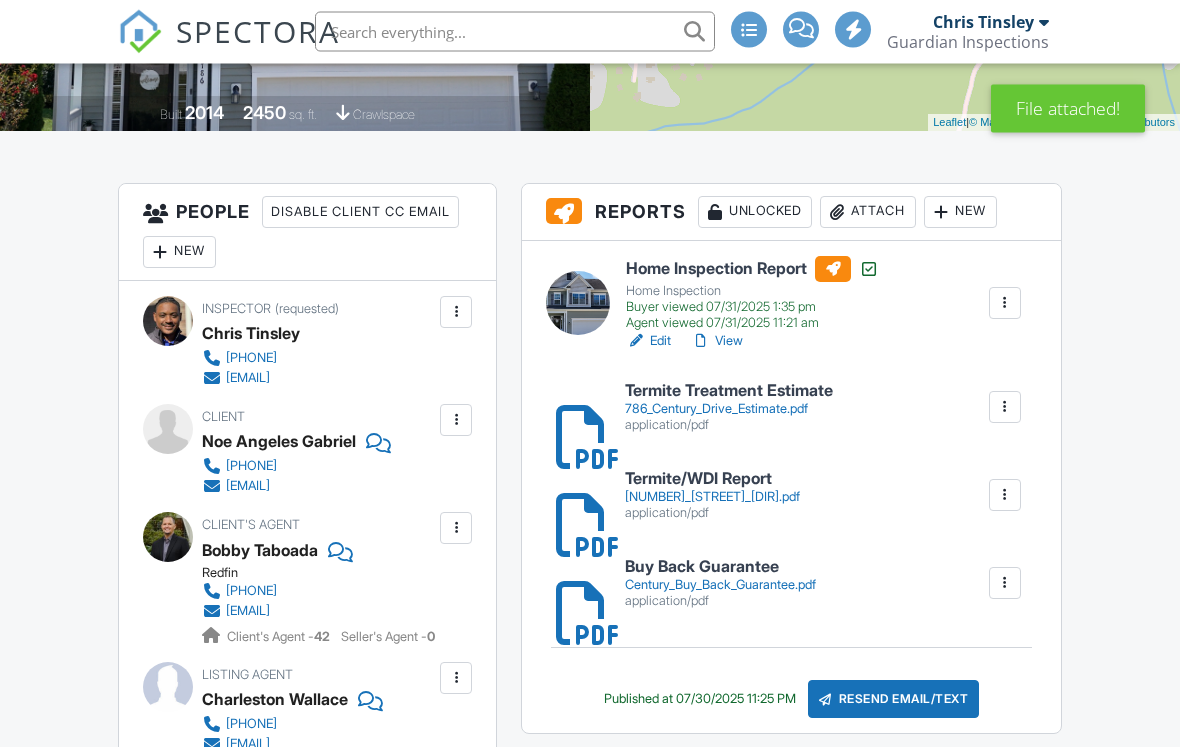 scroll, scrollTop: 469, scrollLeft: 0, axis: vertical 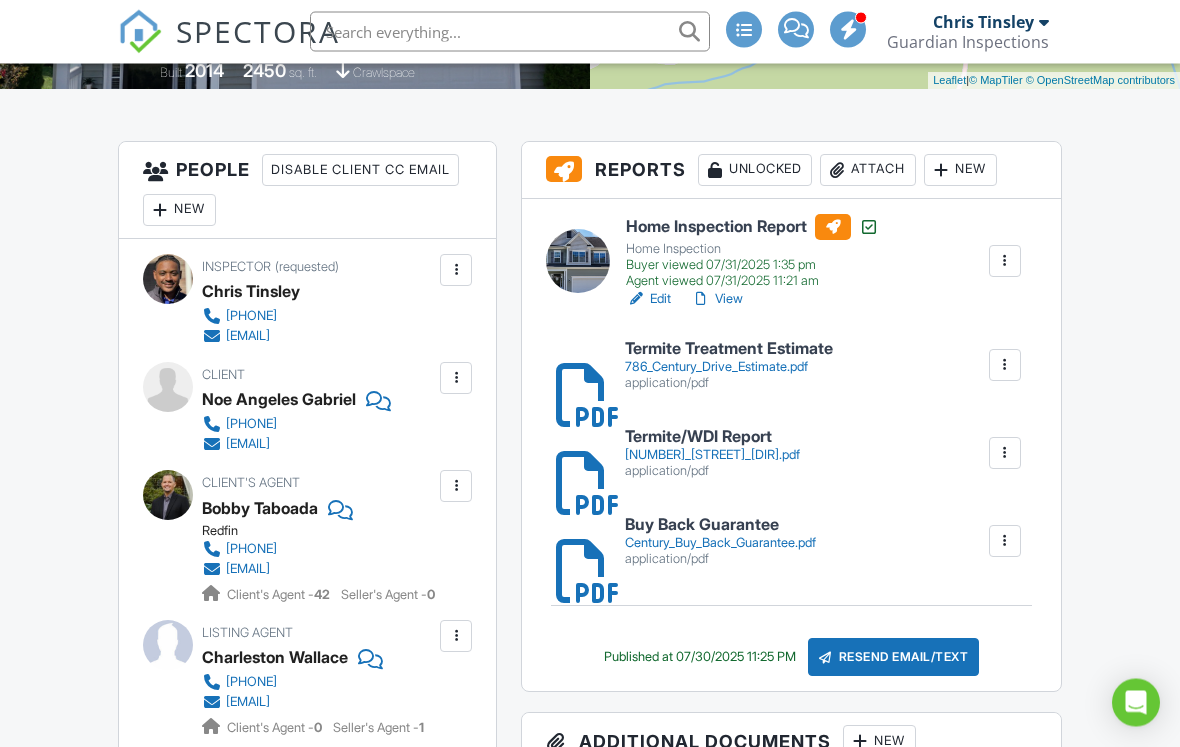click on "View" at bounding box center [717, 300] 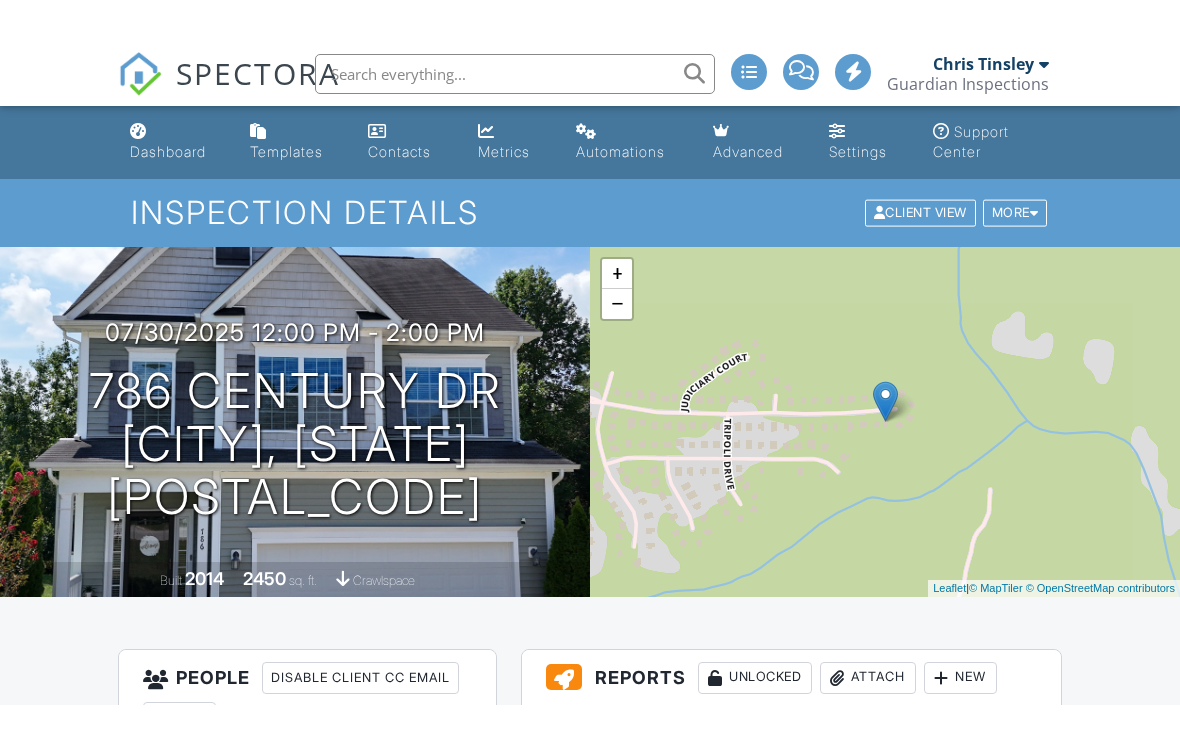 scroll, scrollTop: 252, scrollLeft: 0, axis: vertical 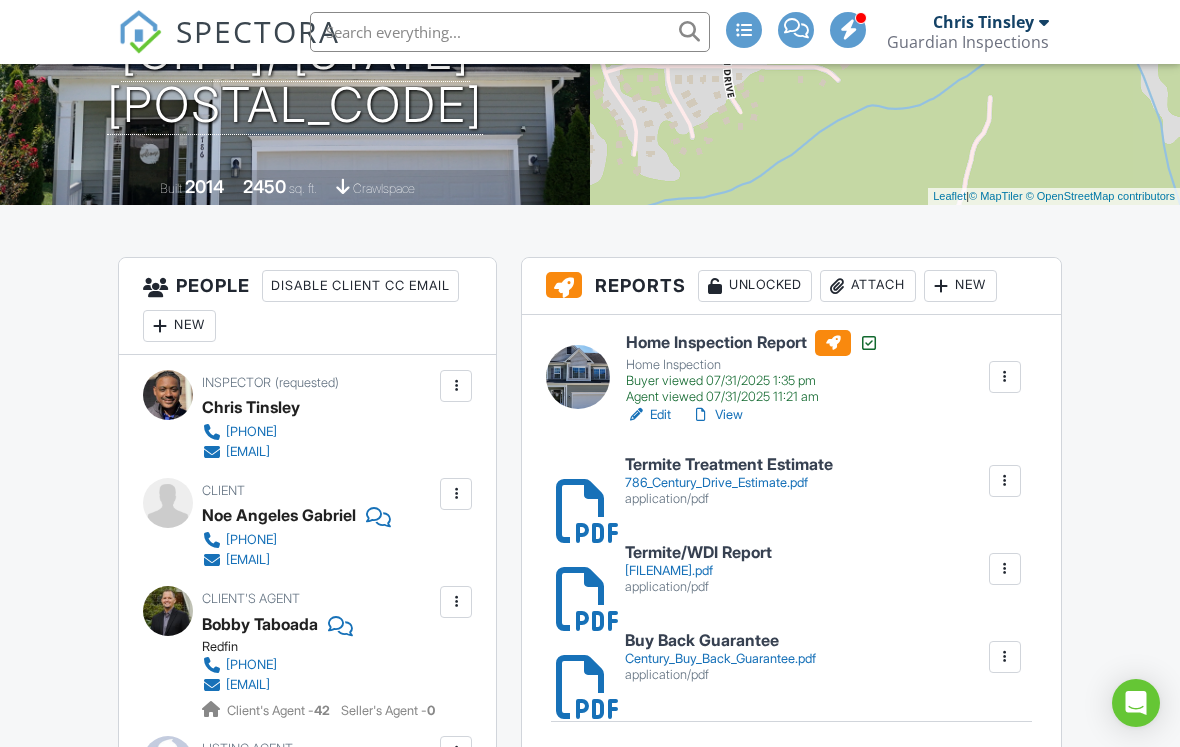 click on "Attach" at bounding box center (868, 286) 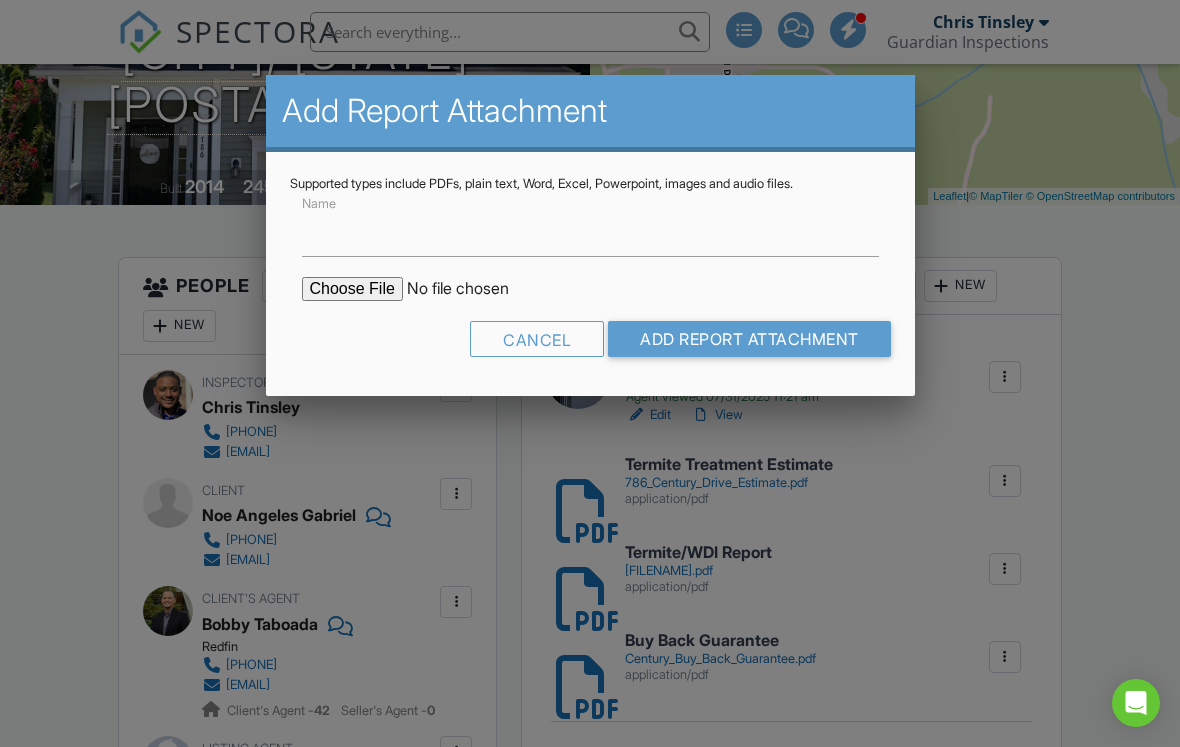 click at bounding box center (472, 289) 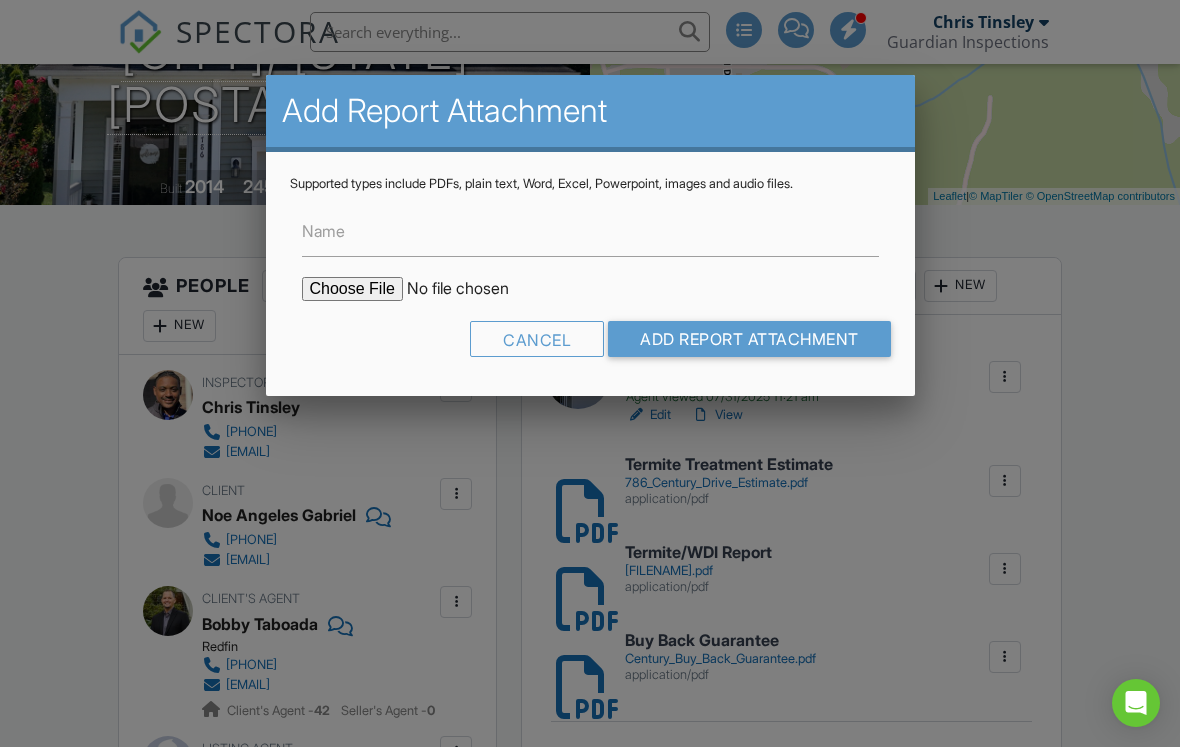 type on "C:\fakepath\786 Century DD Repair Quote.pdf" 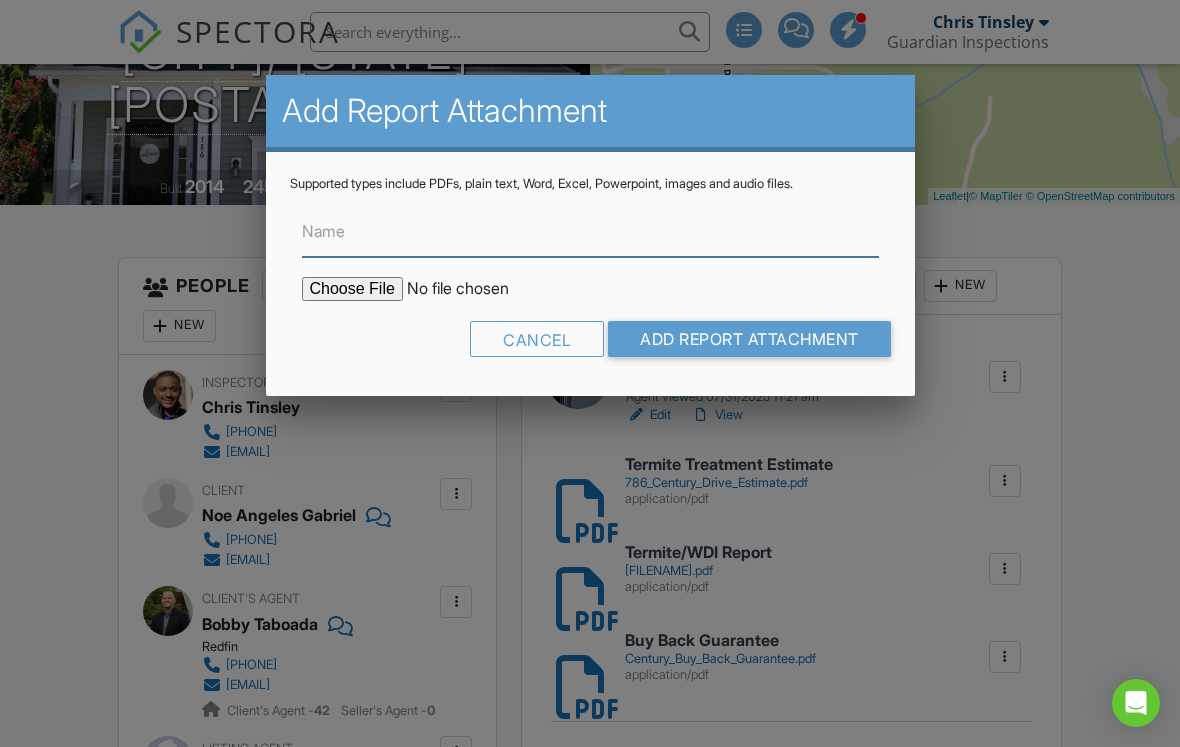 click on "Name" at bounding box center [590, 232] 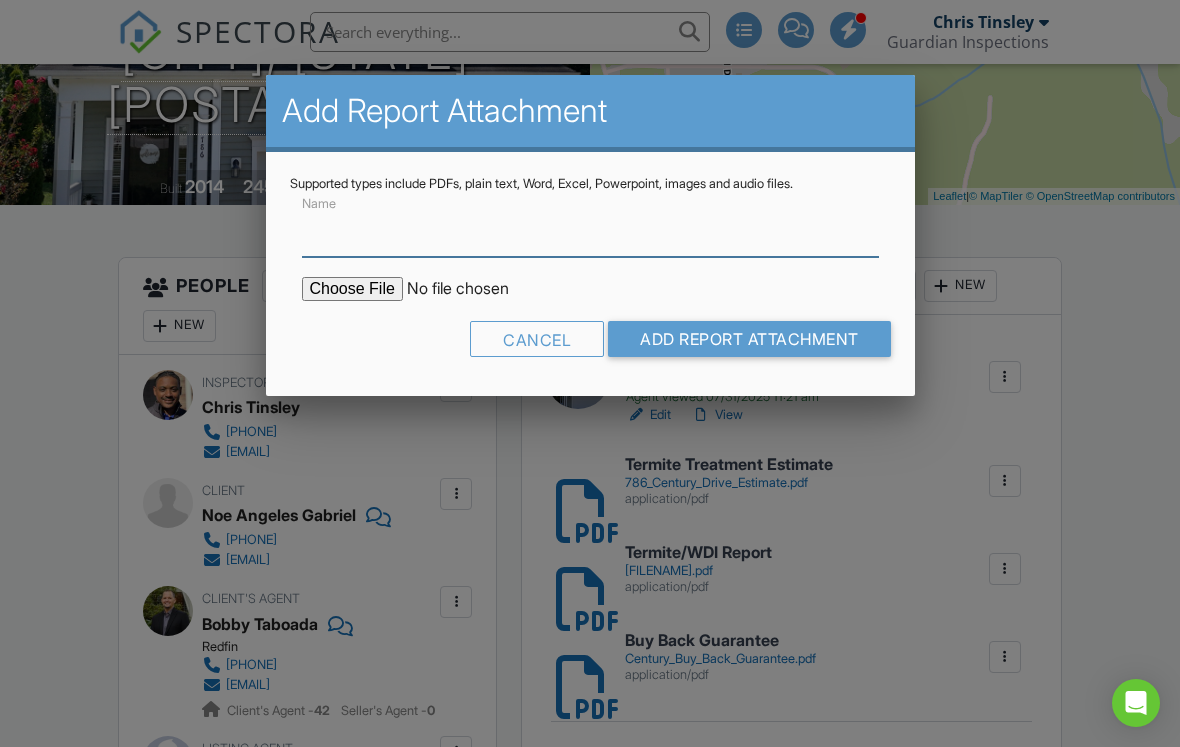 scroll, scrollTop: 349, scrollLeft: 0, axis: vertical 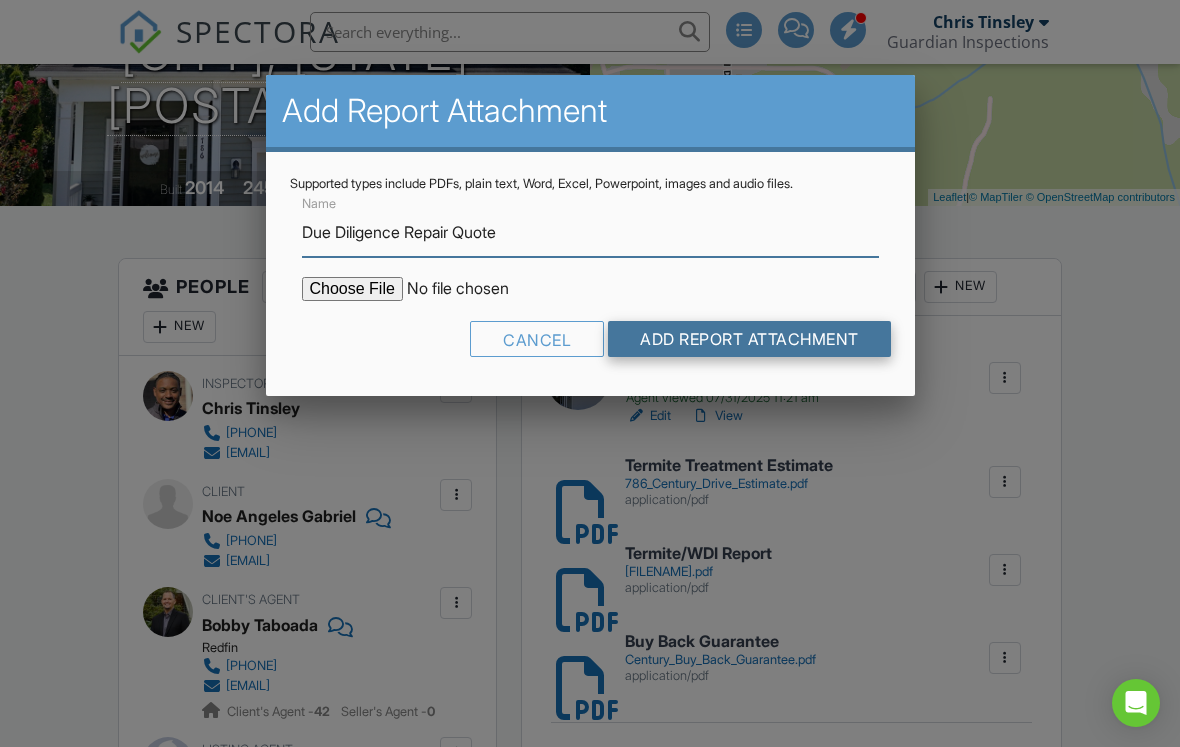 type on "Due Diligence Repair Quote" 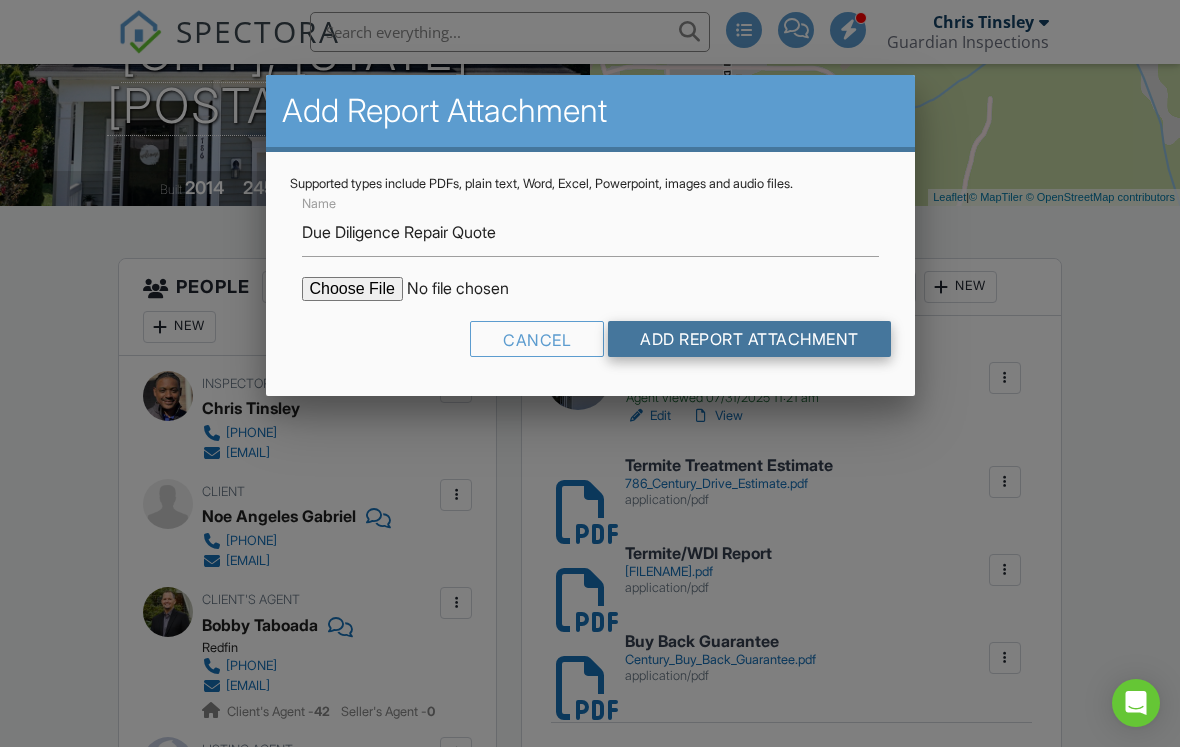 click on "Add Report Attachment" at bounding box center (749, 339) 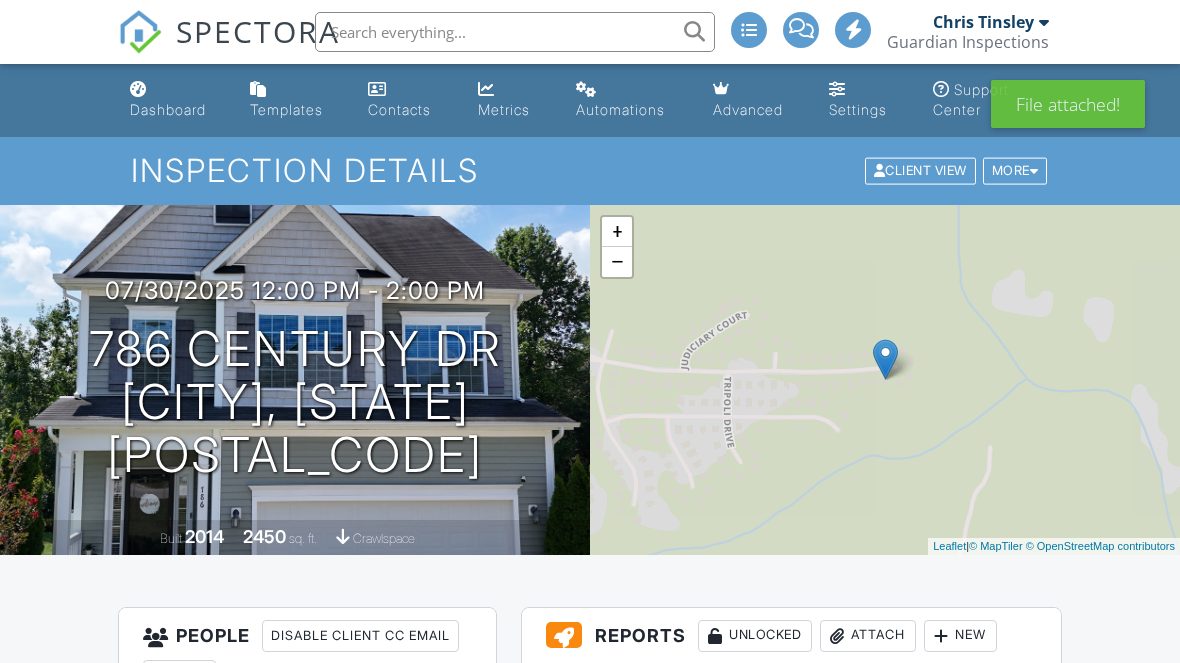 scroll, scrollTop: 0, scrollLeft: 0, axis: both 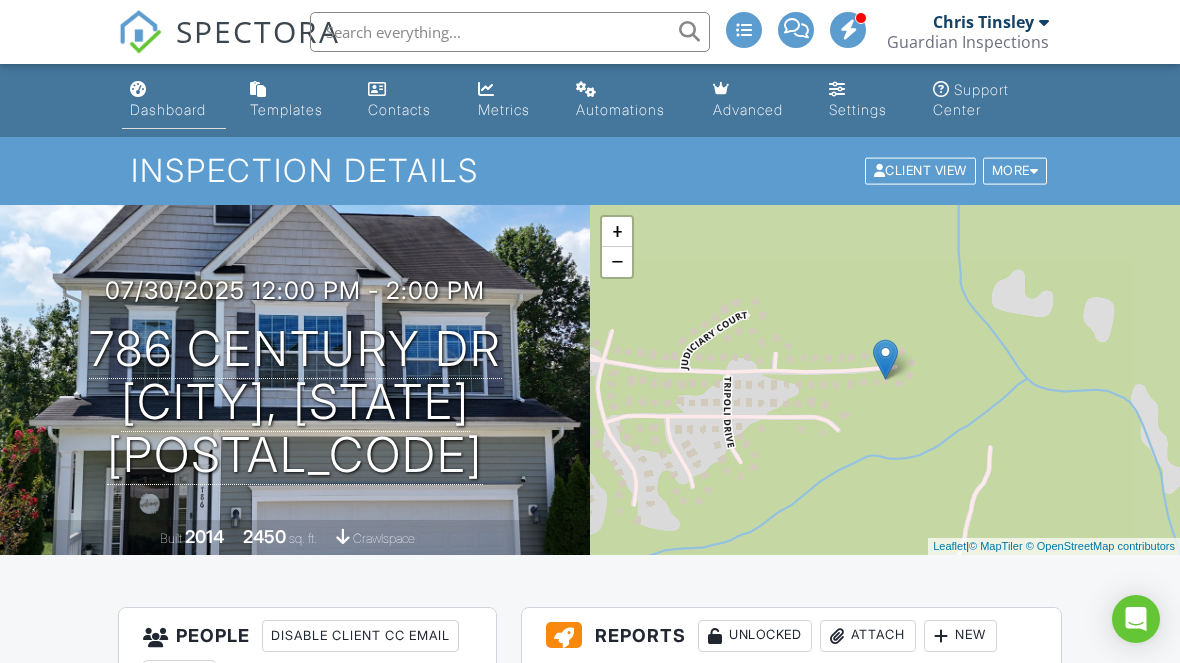 click on "Dashboard" at bounding box center [168, 109] 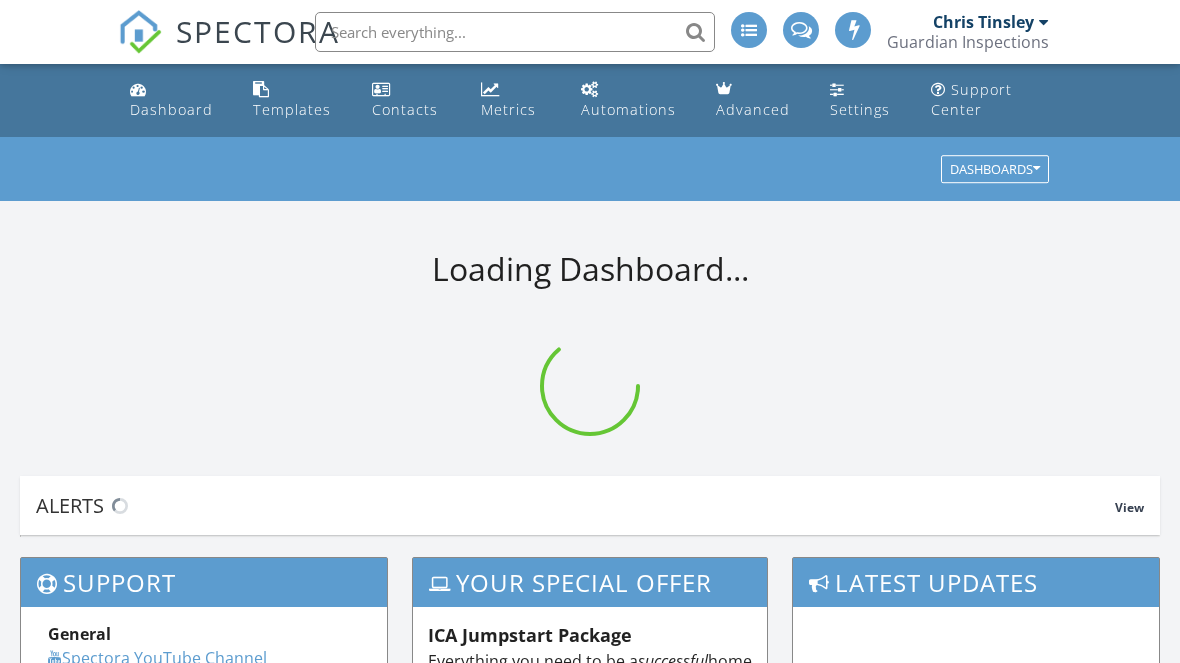 scroll, scrollTop: 0, scrollLeft: 0, axis: both 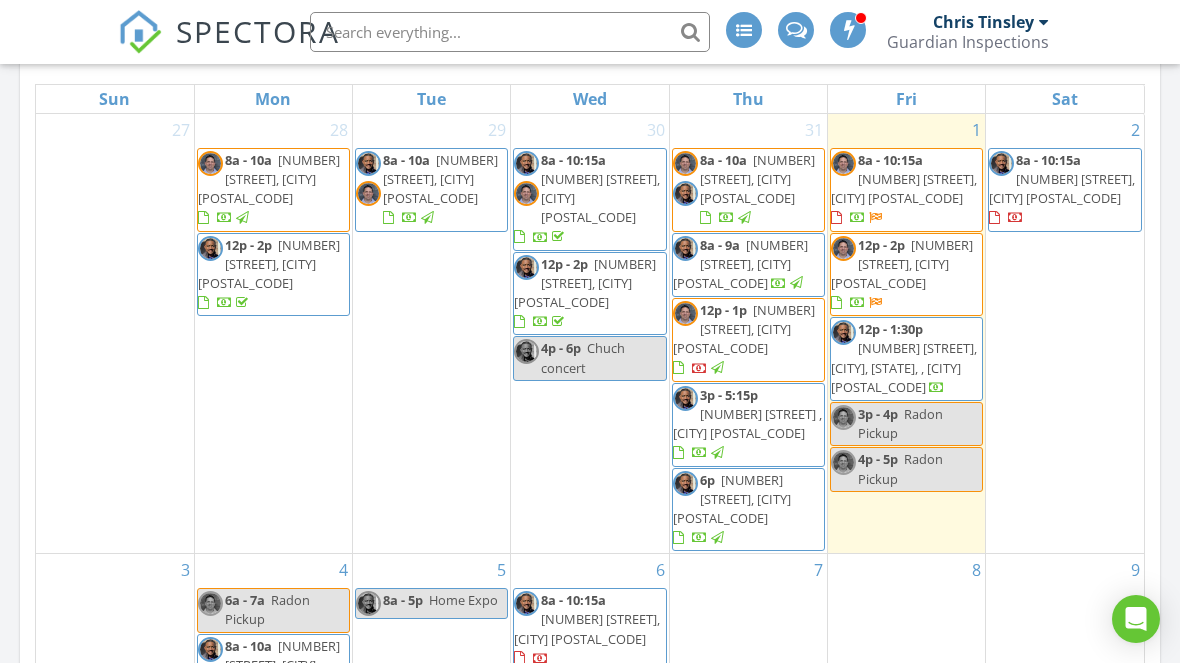 click at bounding box center [510, 32] 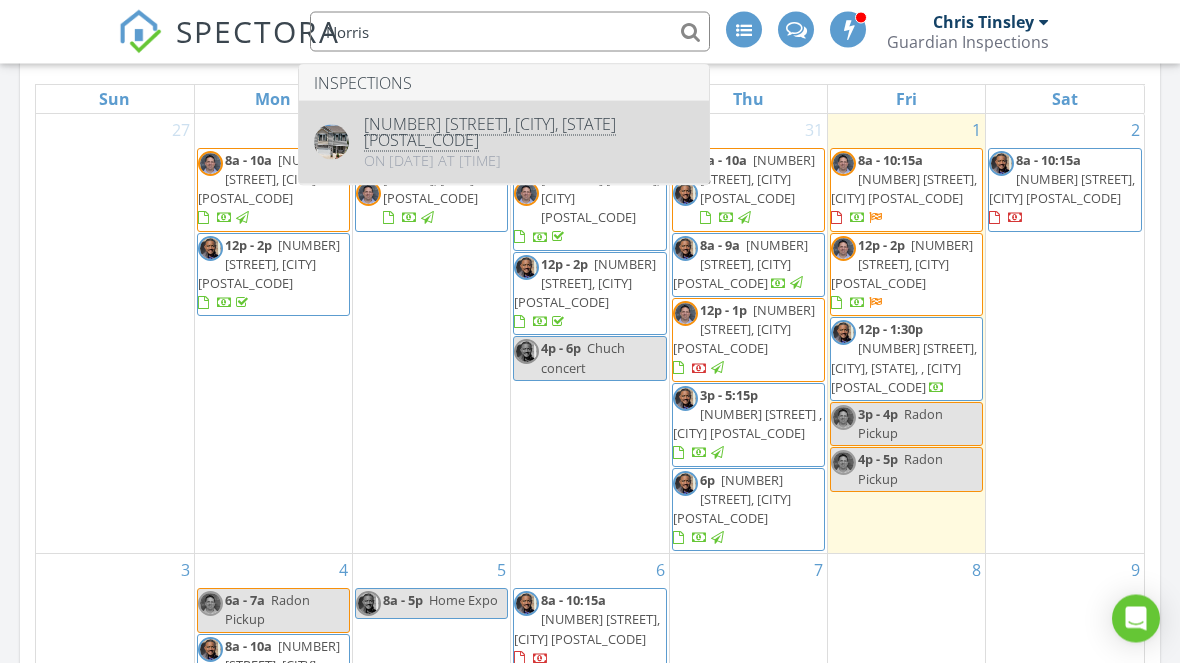 type on "Norris" 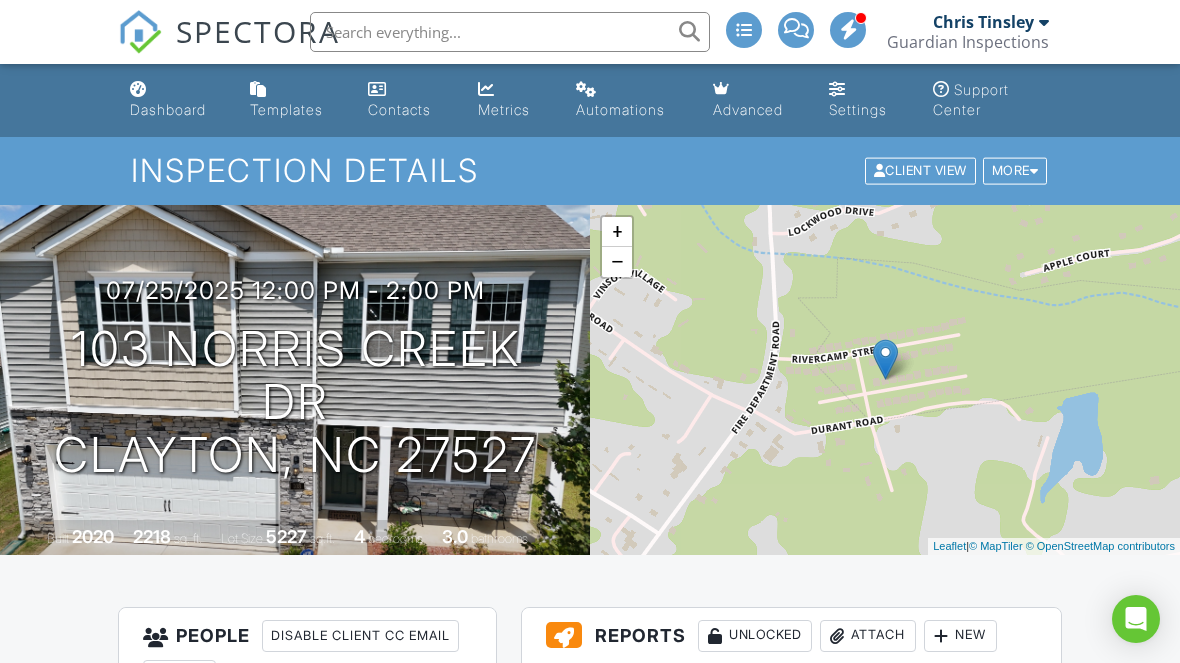 scroll, scrollTop: 0, scrollLeft: 0, axis: both 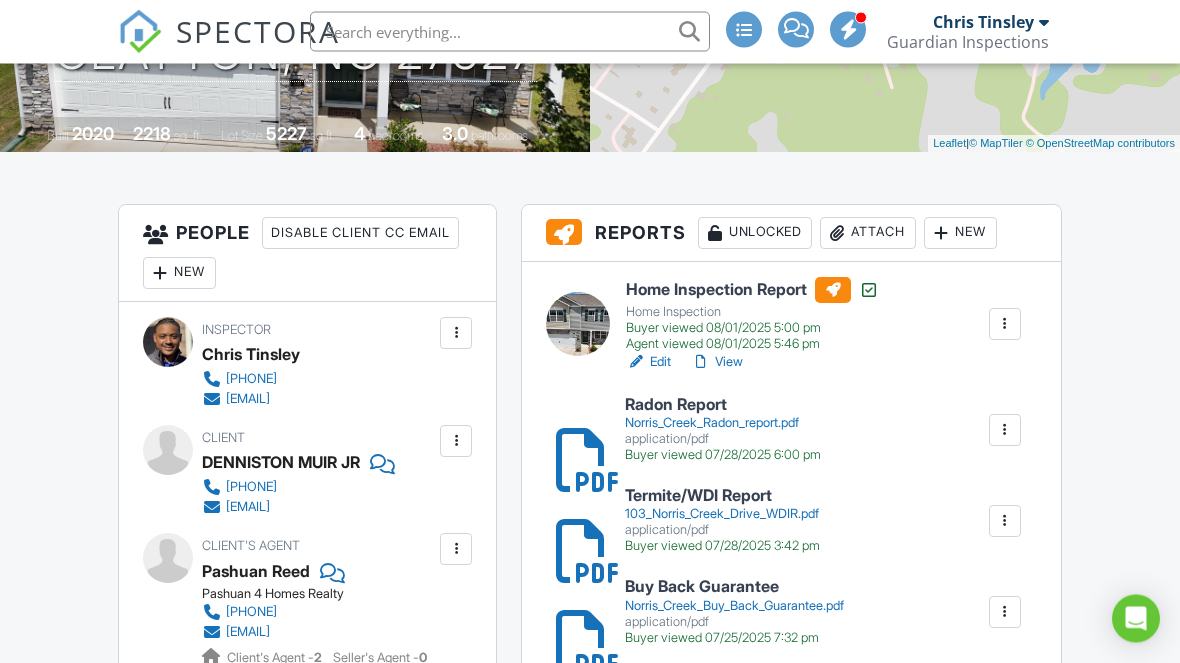 click on "View" at bounding box center (717, 363) 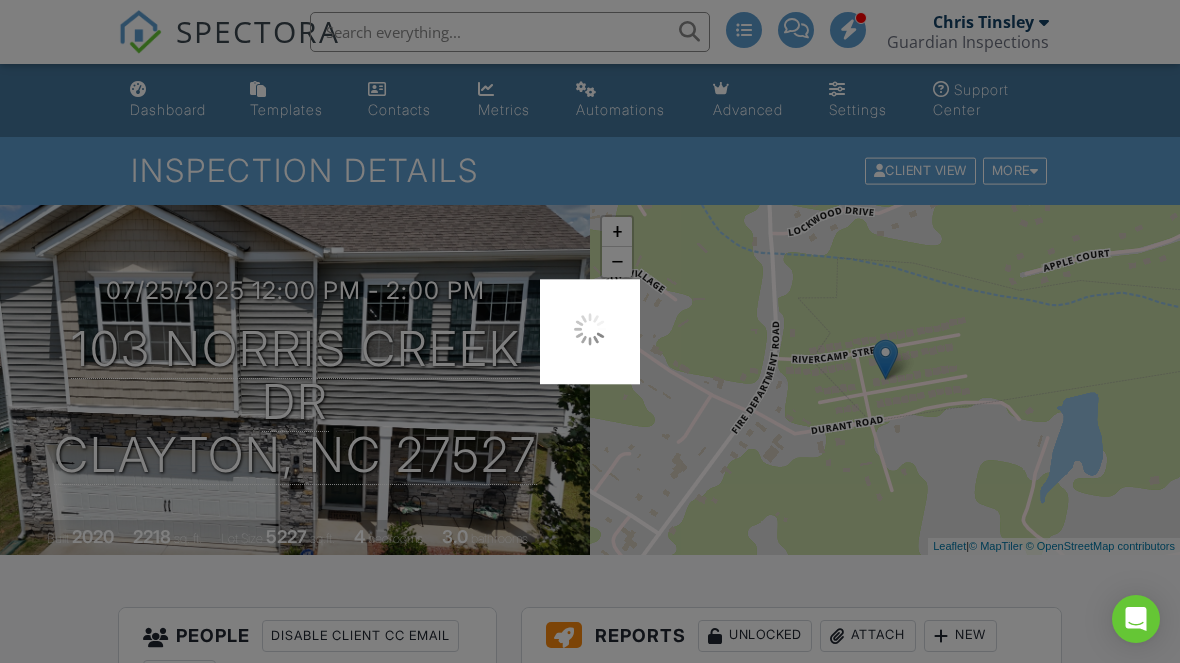 scroll, scrollTop: 403, scrollLeft: 0, axis: vertical 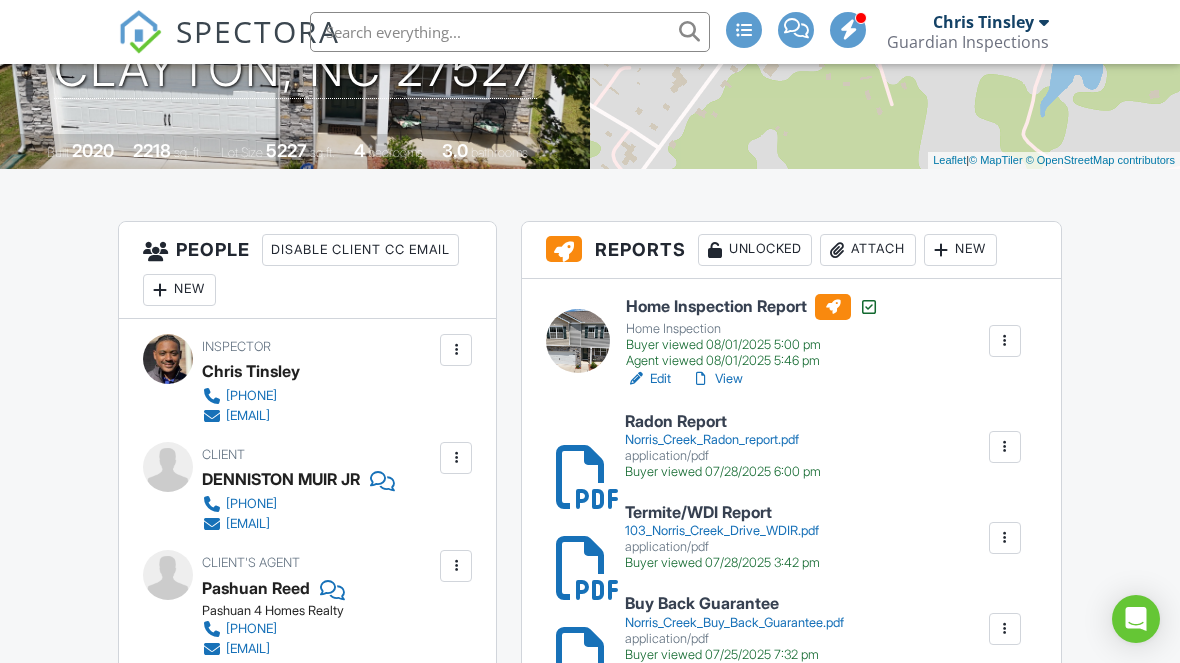 click on "View" at bounding box center [717, 379] 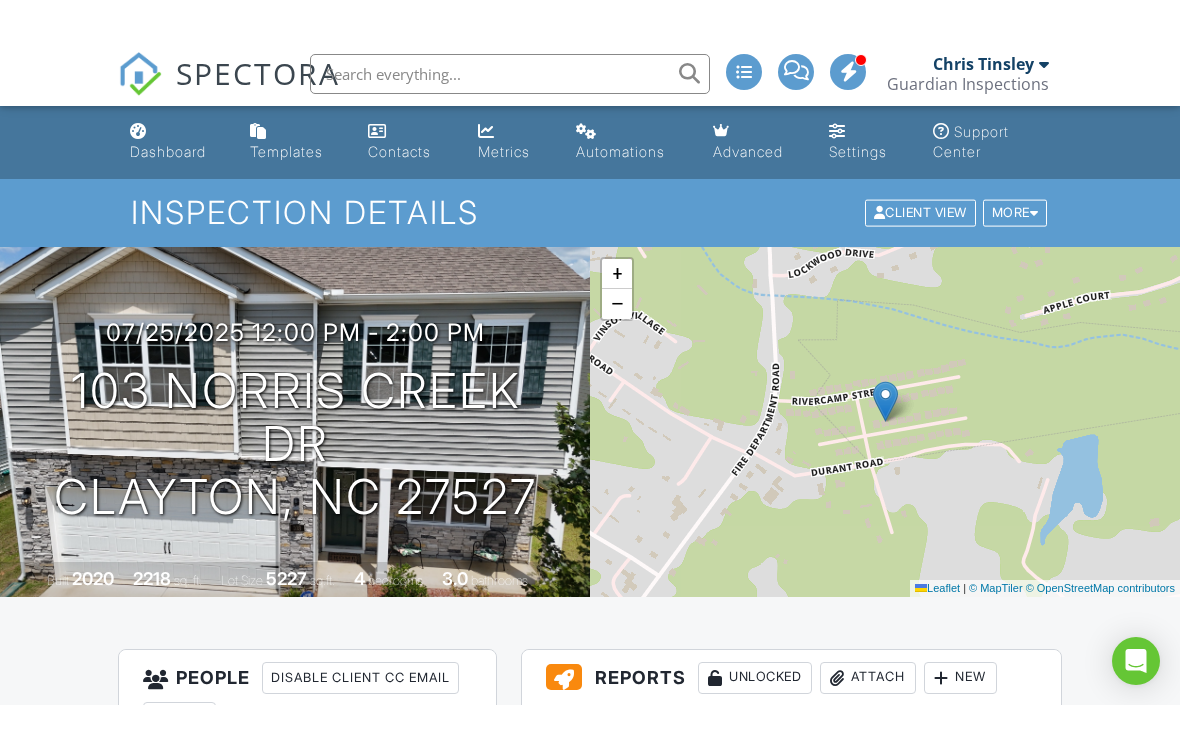 scroll, scrollTop: 341, scrollLeft: 0, axis: vertical 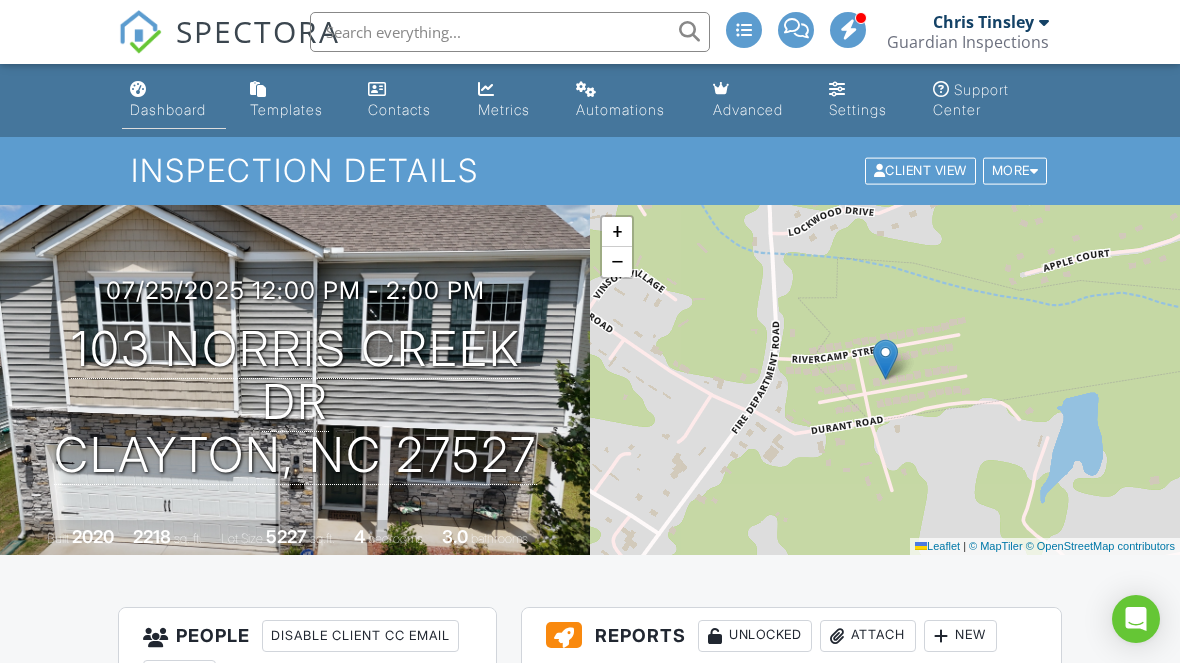 click on "Dashboard" at bounding box center [168, 109] 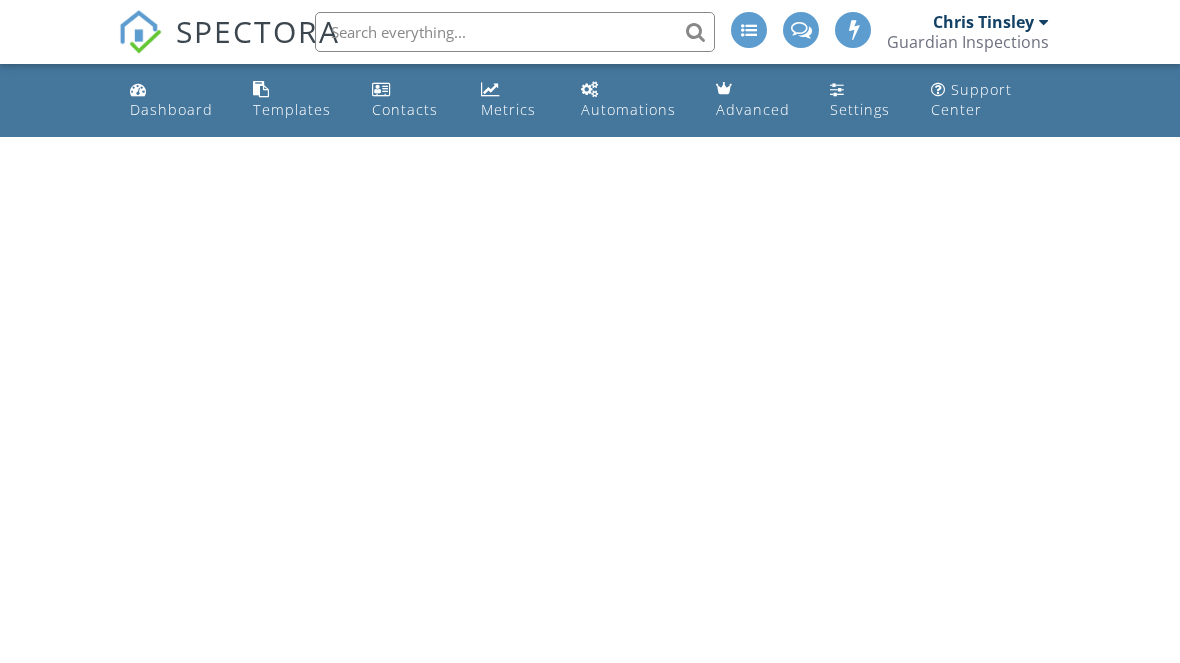 scroll, scrollTop: 0, scrollLeft: 0, axis: both 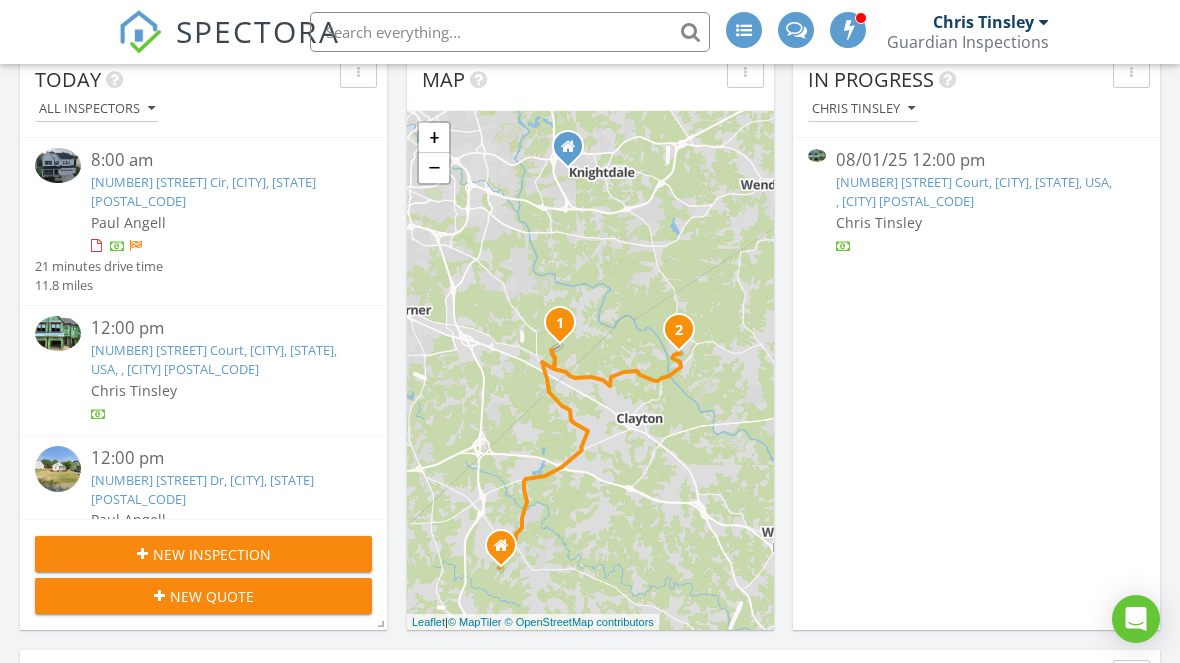 click on "[NUMBER] [STREET] Cir, [CITY], [STATE] [POSTAL_CODE]" at bounding box center [203, 191] 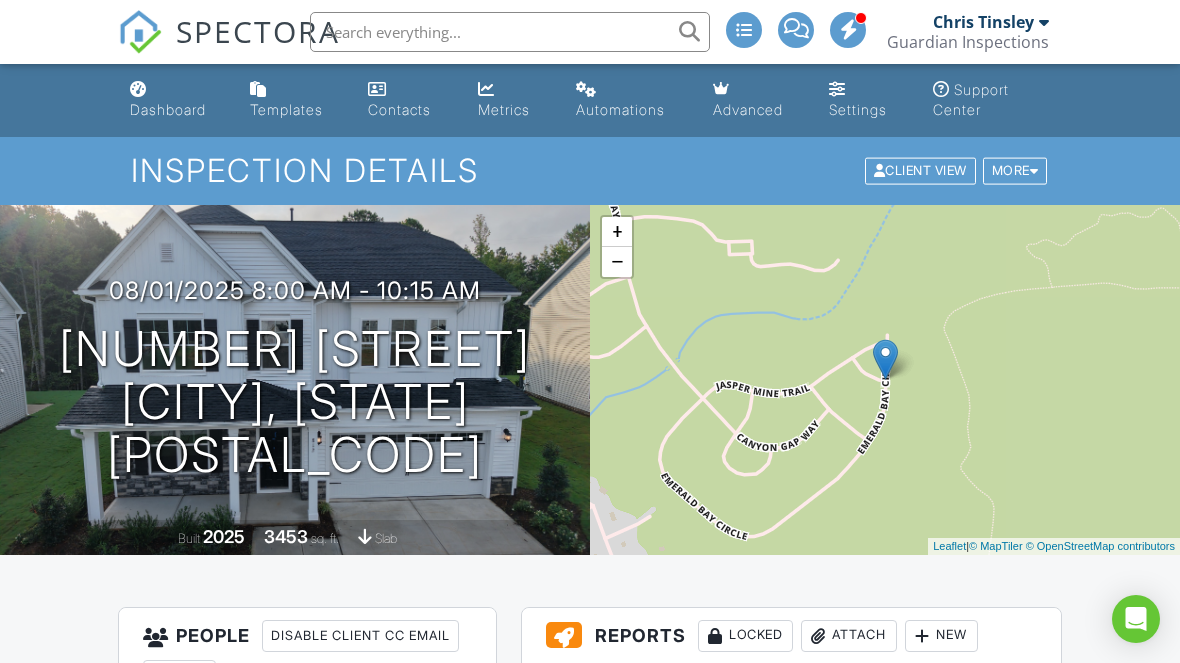 scroll, scrollTop: 0, scrollLeft: 0, axis: both 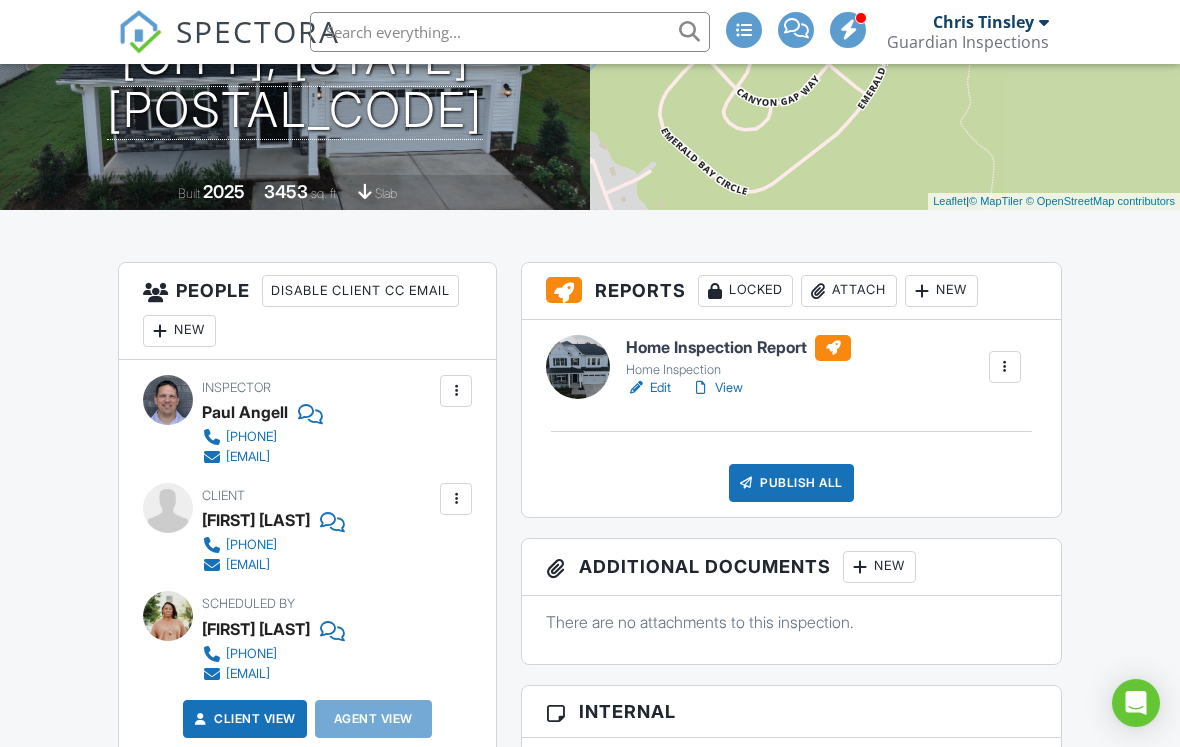 click on "View" at bounding box center (717, 388) 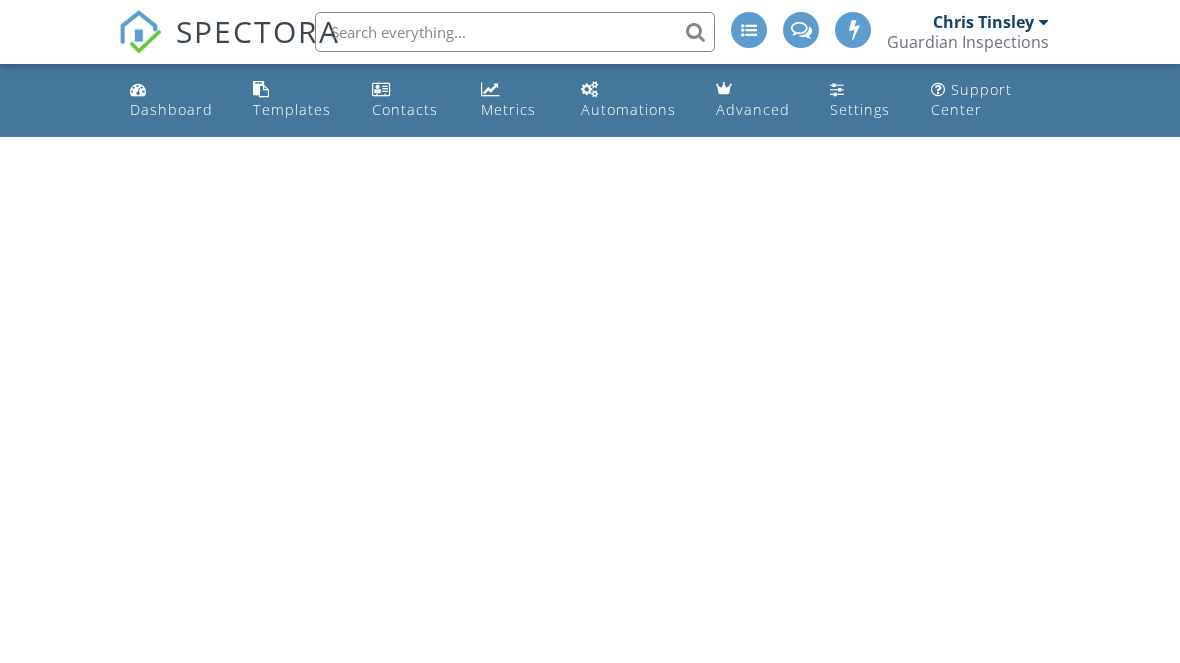 scroll, scrollTop: 0, scrollLeft: 0, axis: both 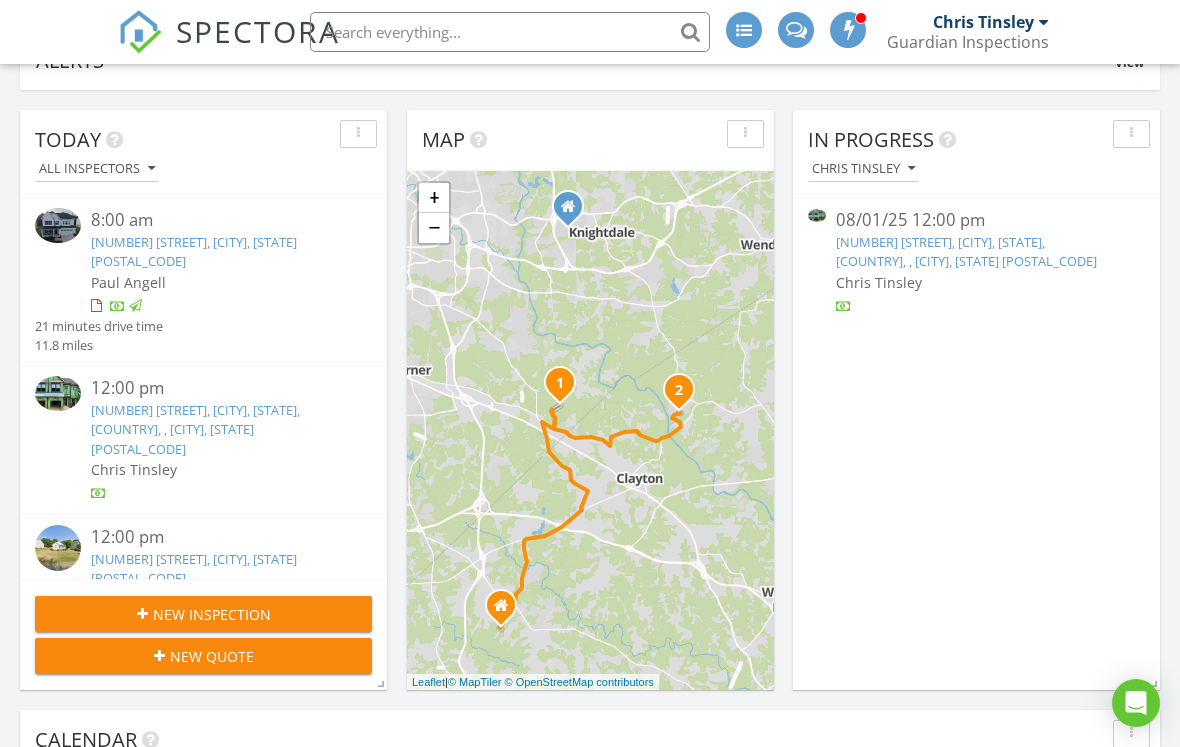 click on "Paul Angell" at bounding box center (217, 598) 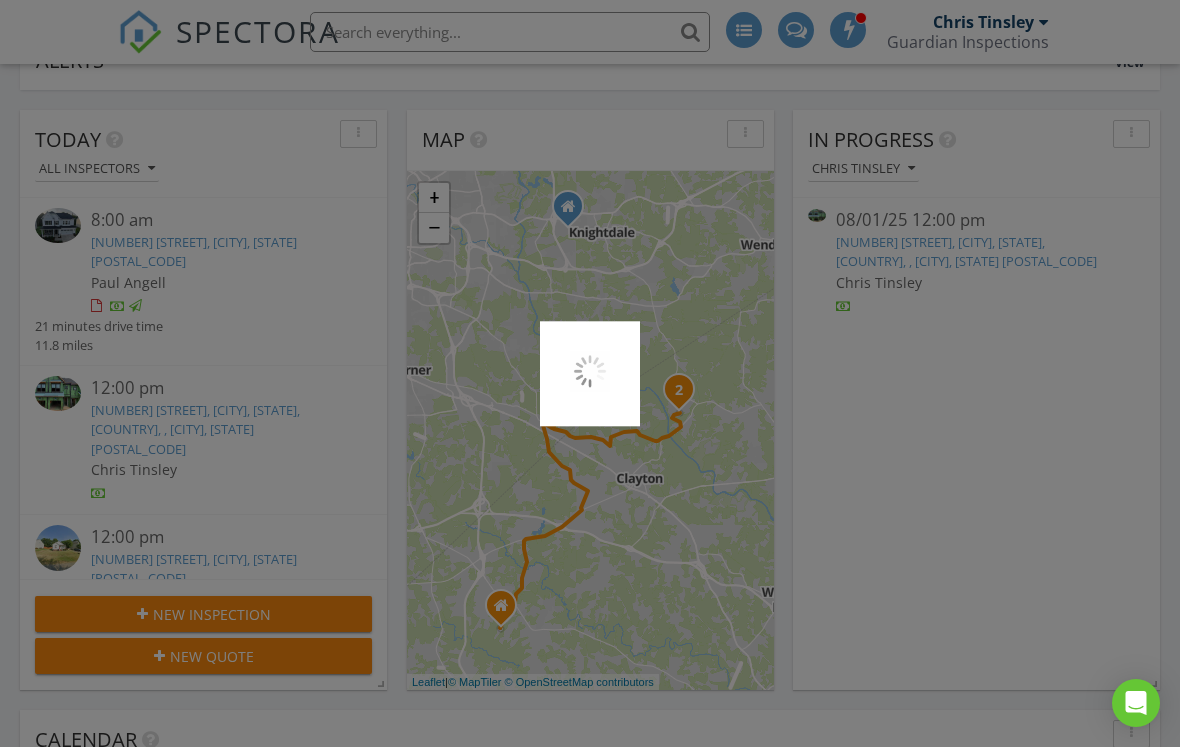 click at bounding box center (590, 373) 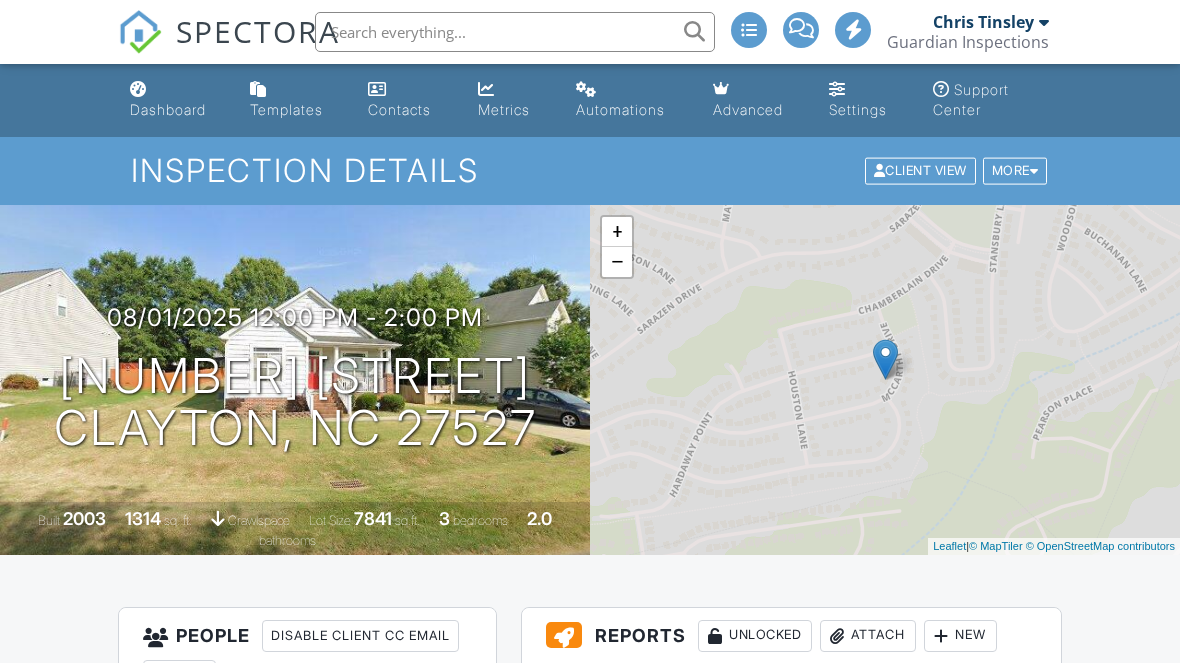 scroll, scrollTop: 0, scrollLeft: 0, axis: both 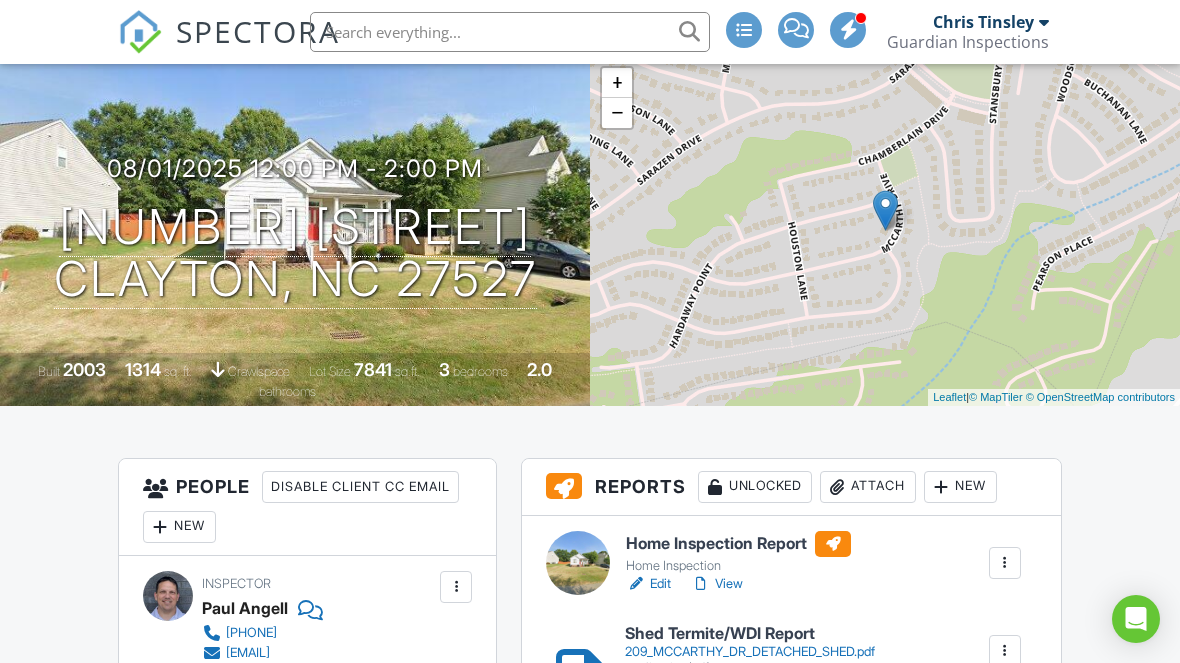 click on "Attach" at bounding box center (868, 487) 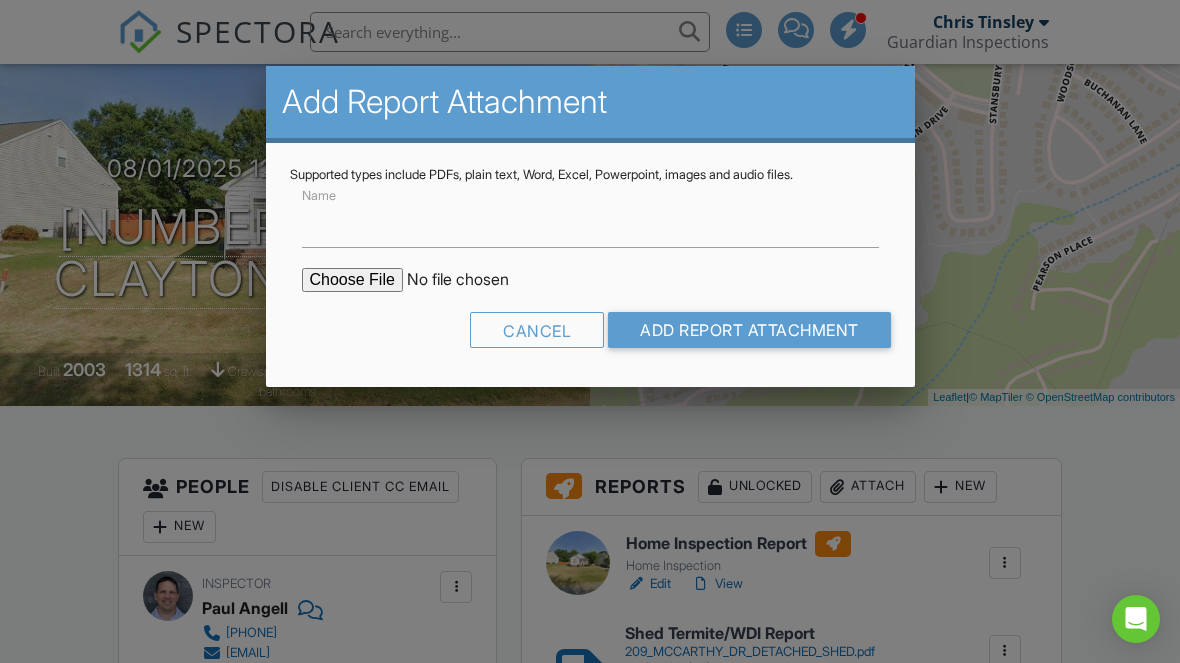 click at bounding box center (472, 280) 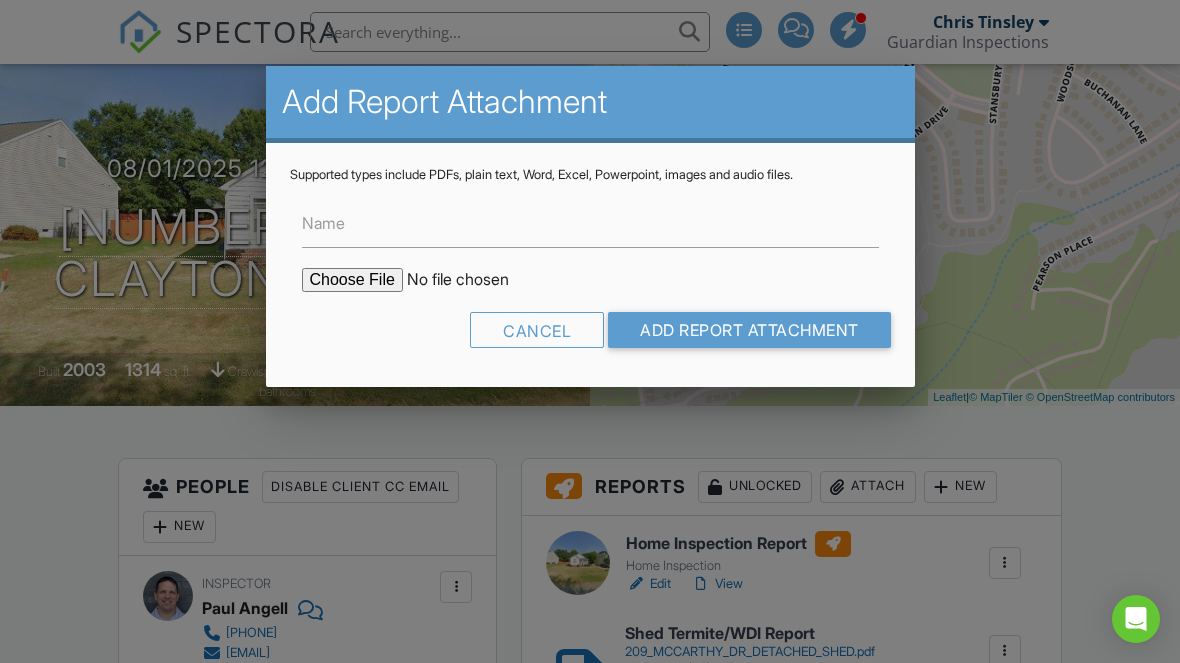type on "C:\fakepath\McCarthy Buy Back Guarantee.pdf" 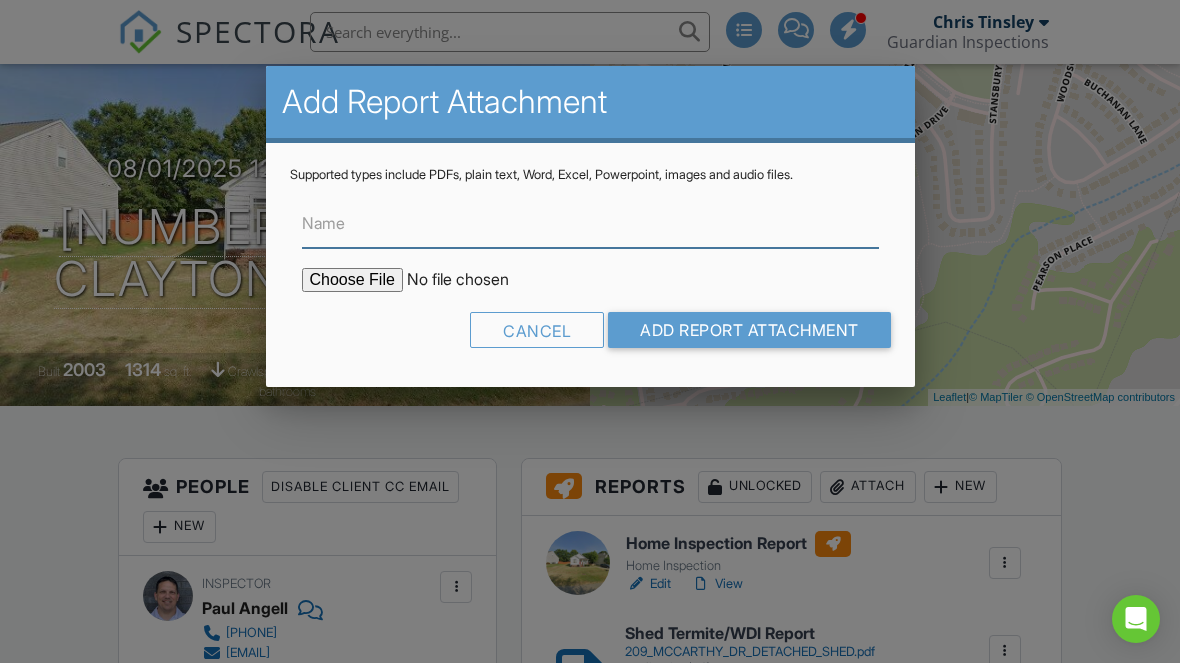 click on "Name" at bounding box center (590, 223) 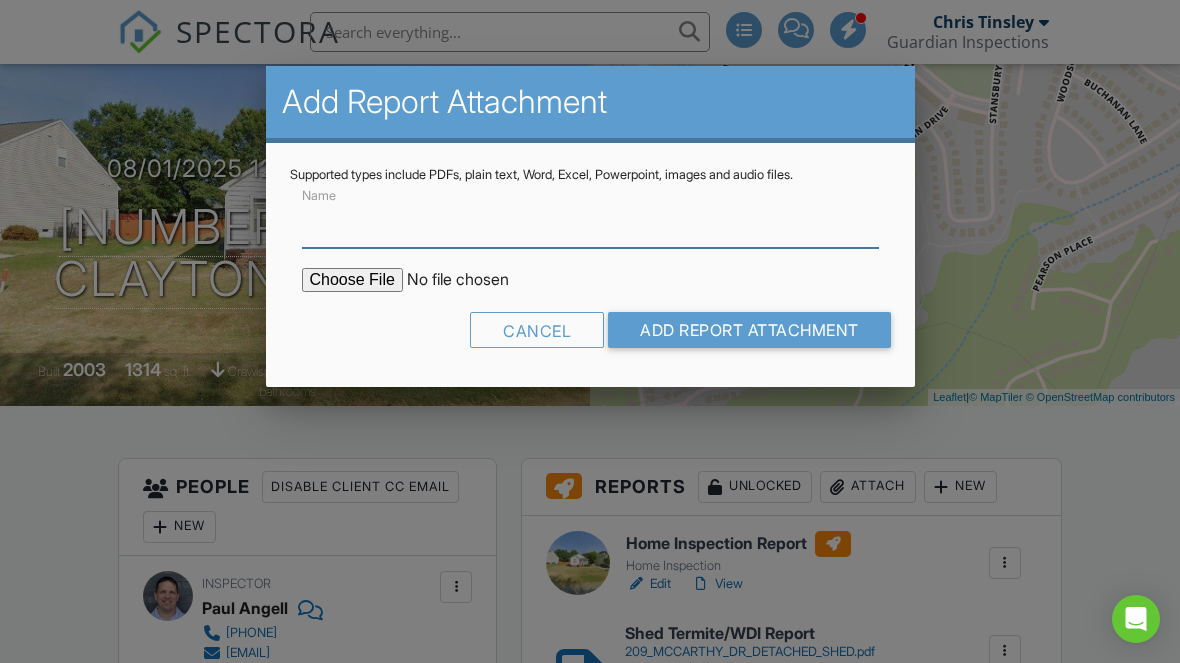 scroll, scrollTop: 148, scrollLeft: 0, axis: vertical 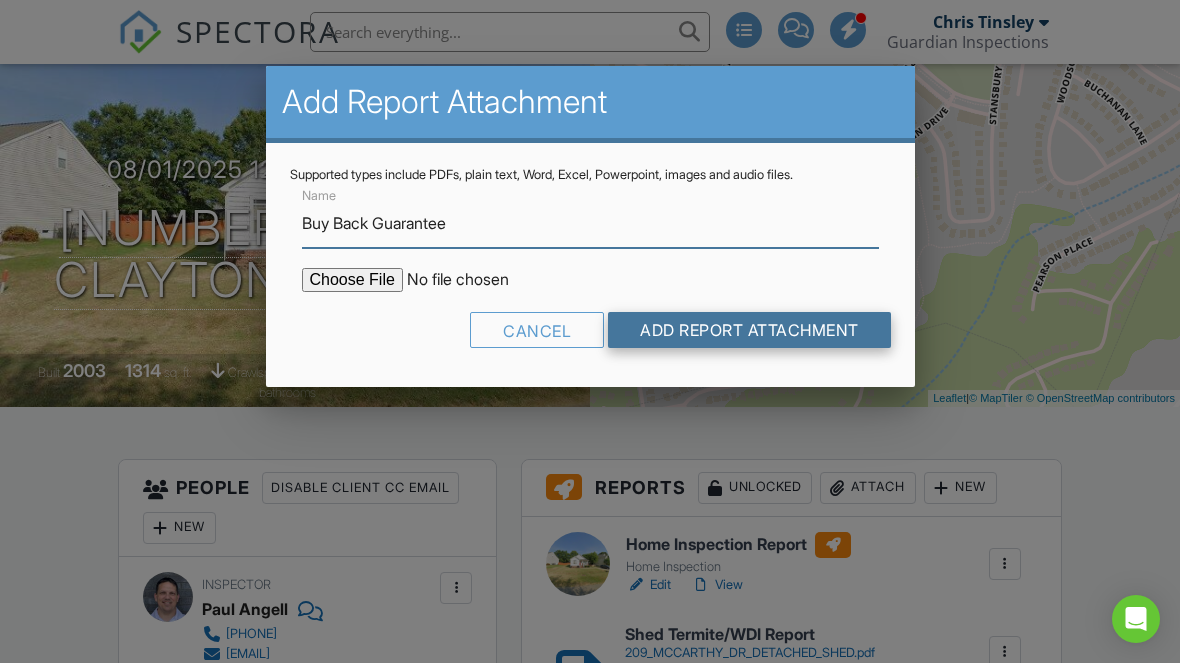 type on "Buy Back Guarantee" 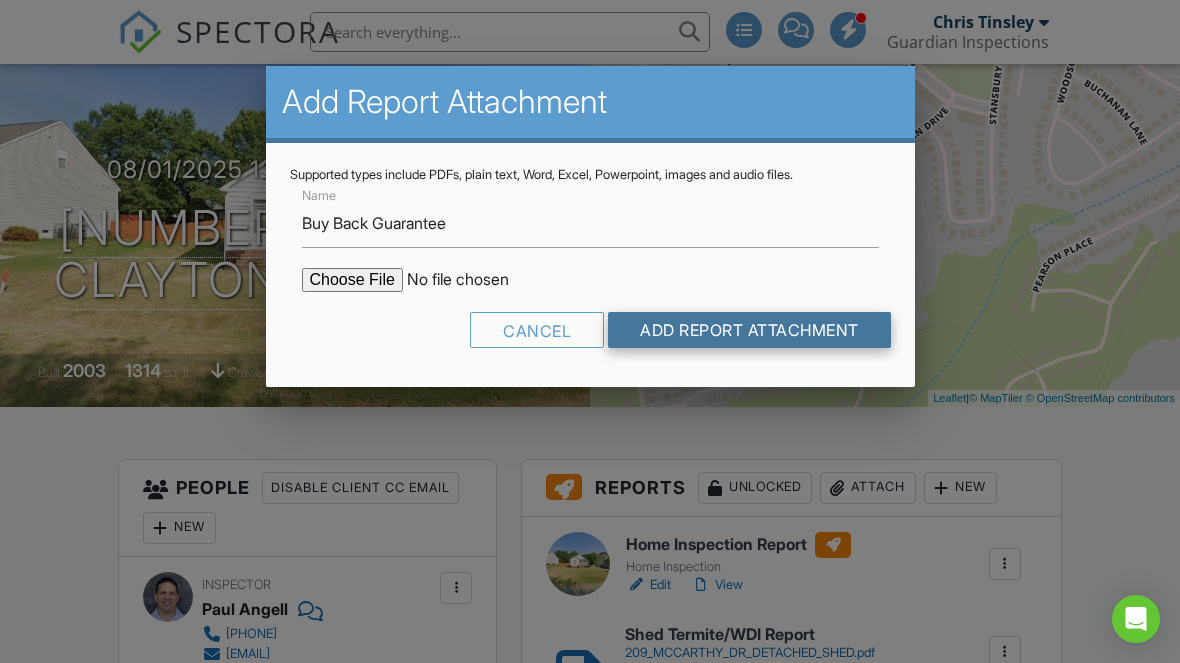 click on "Add Report Attachment" at bounding box center (749, 330) 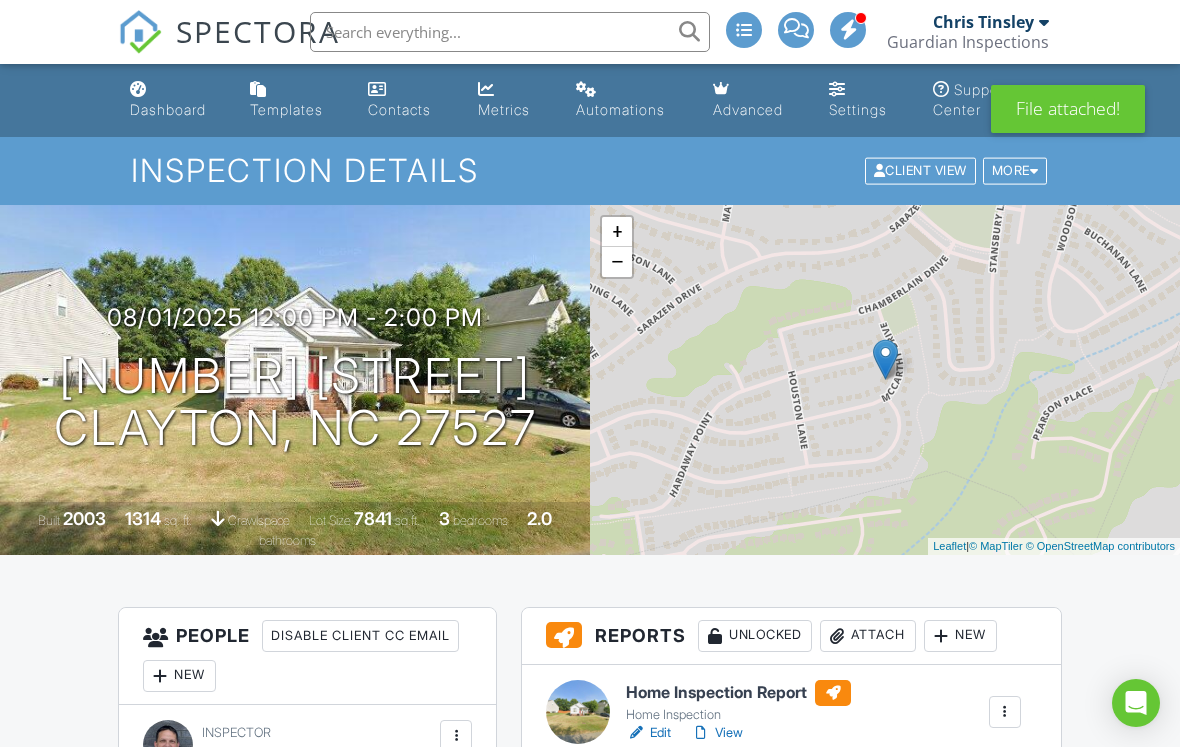 scroll, scrollTop: 416, scrollLeft: 0, axis: vertical 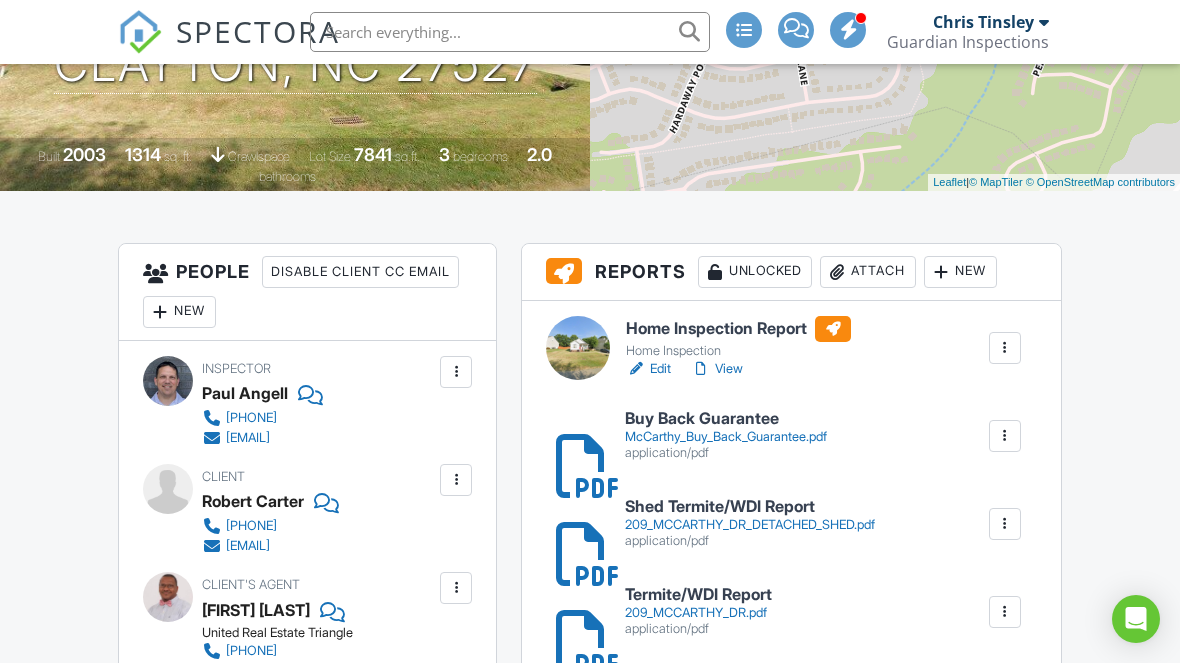 click on "View" at bounding box center [717, 369] 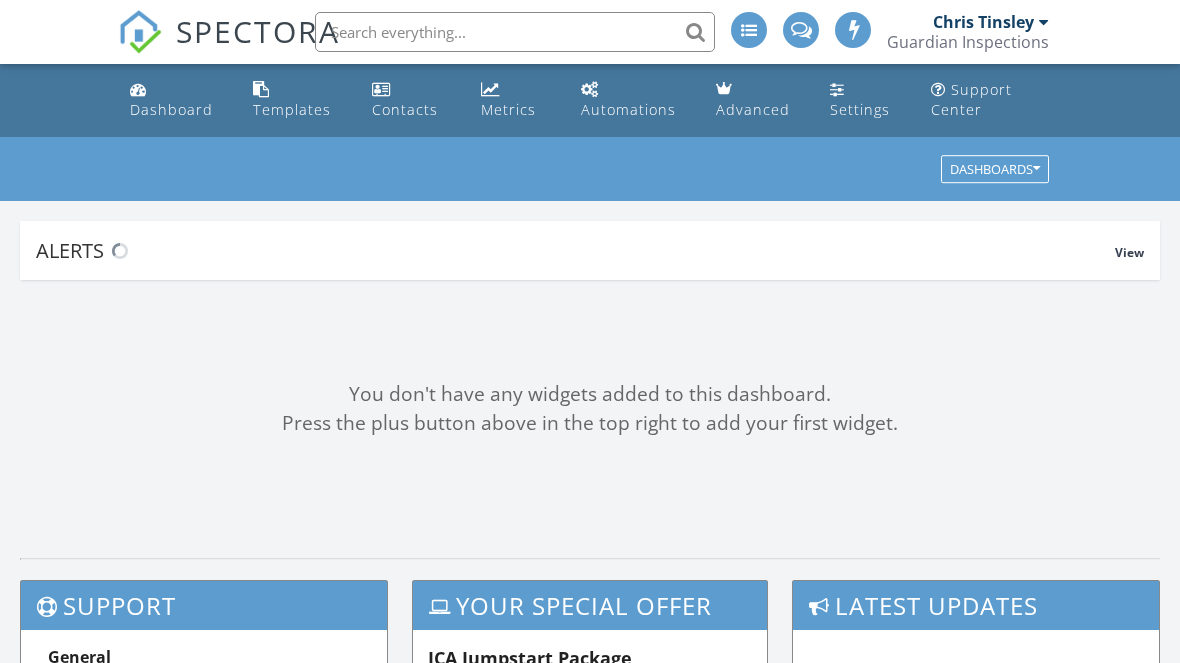 scroll, scrollTop: 0, scrollLeft: 0, axis: both 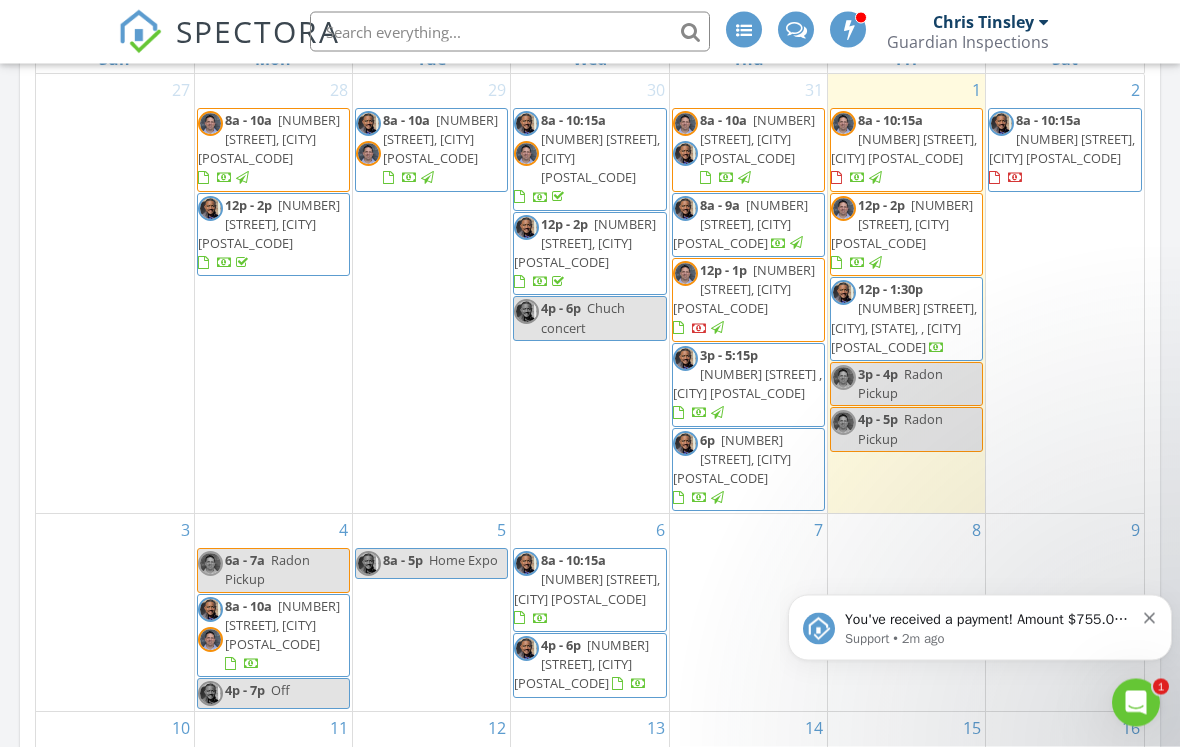 click on "You've received a payment!  Amount  $755.00  Fee  $0.00  Net  $755.00  Transaction #  pi_3RrSjfK7snlDGpRF0zngRylr  Inspection  1016 Dillon Lake Dr, Knightdale, NC 27545 Payouts to your bank or debit card occur on a daily basis. Each payment usually takes two business days to process. You can view your pending payout amount here. If you have any questions reach out on our chat bubble at app.spectora.com." at bounding box center (989, 619) 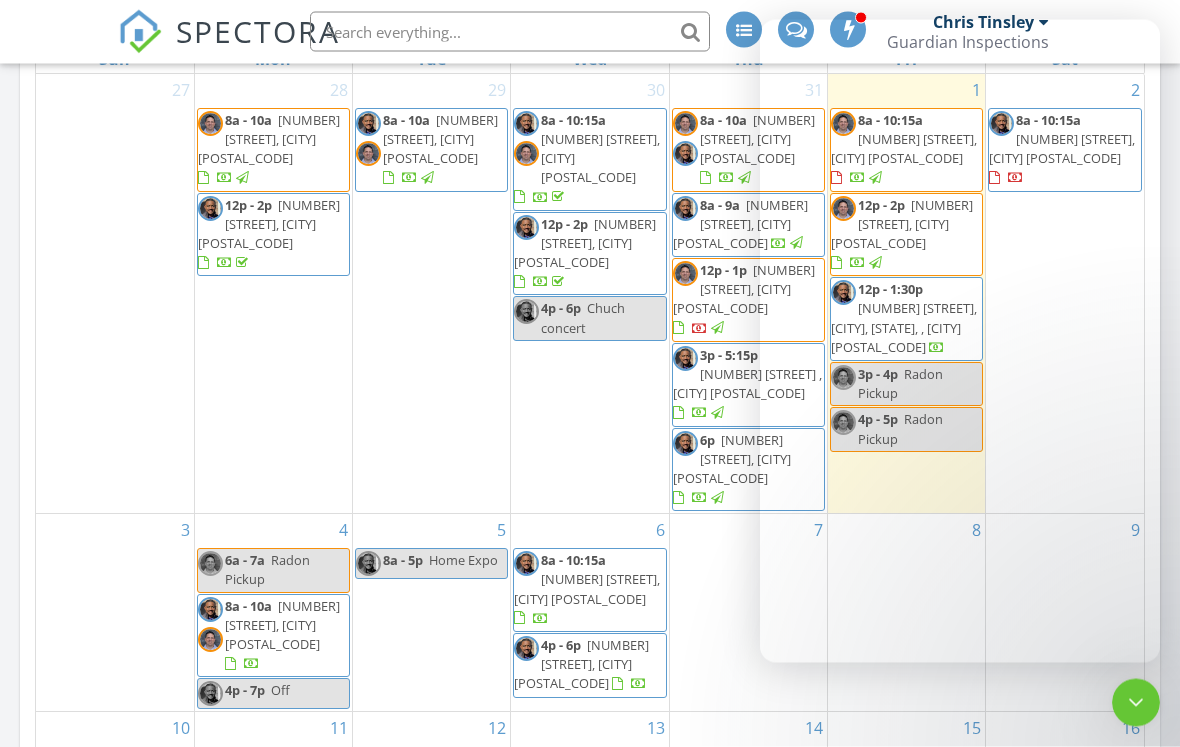 scroll, scrollTop: 997, scrollLeft: 0, axis: vertical 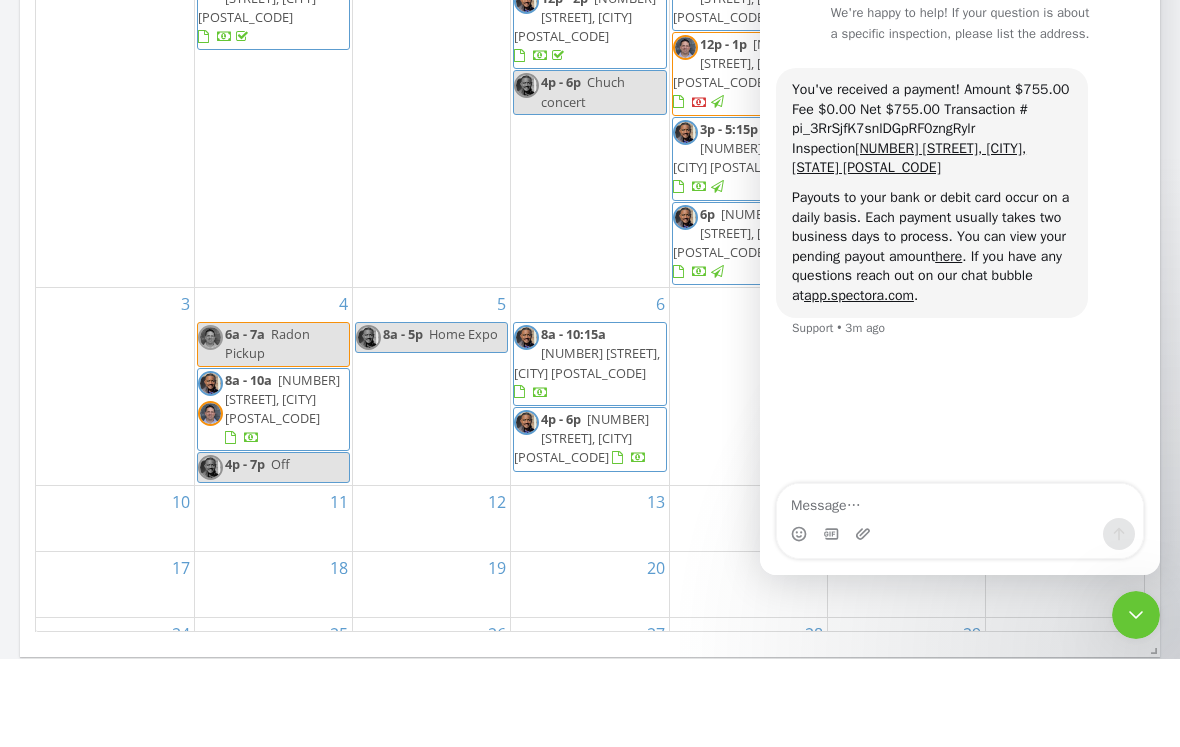 click 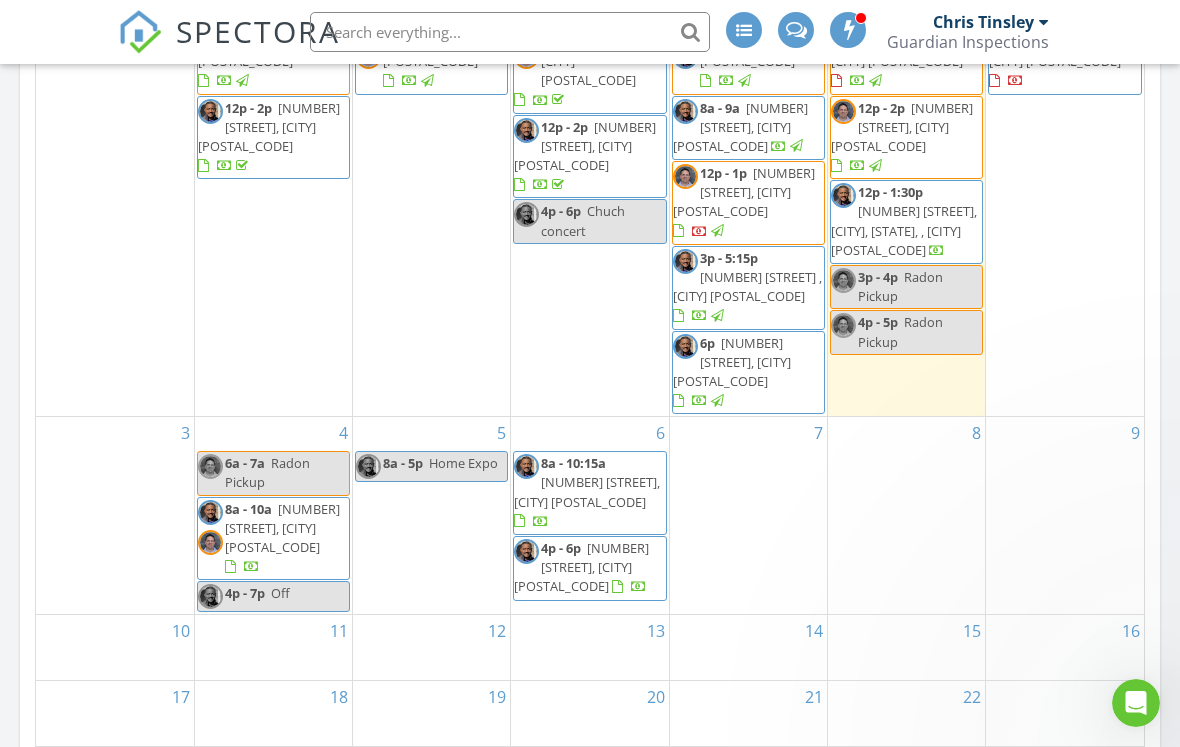 scroll, scrollTop: 0, scrollLeft: 0, axis: both 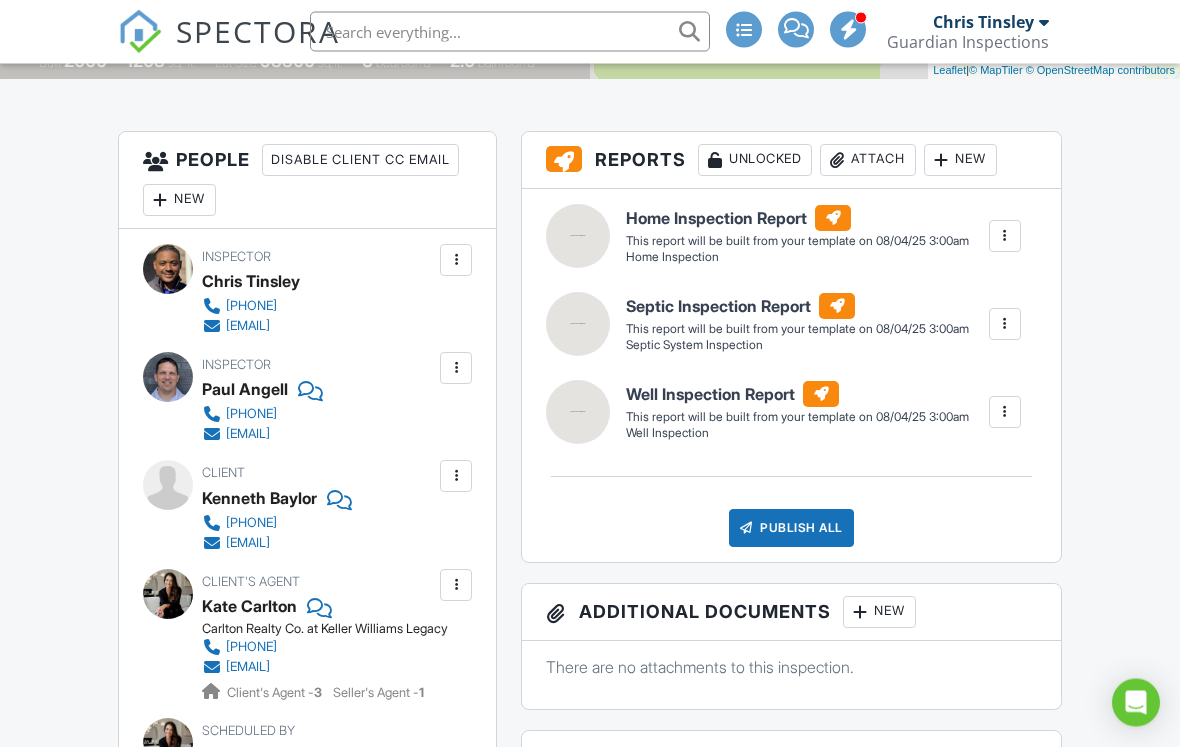 click on "New" at bounding box center (179, 201) 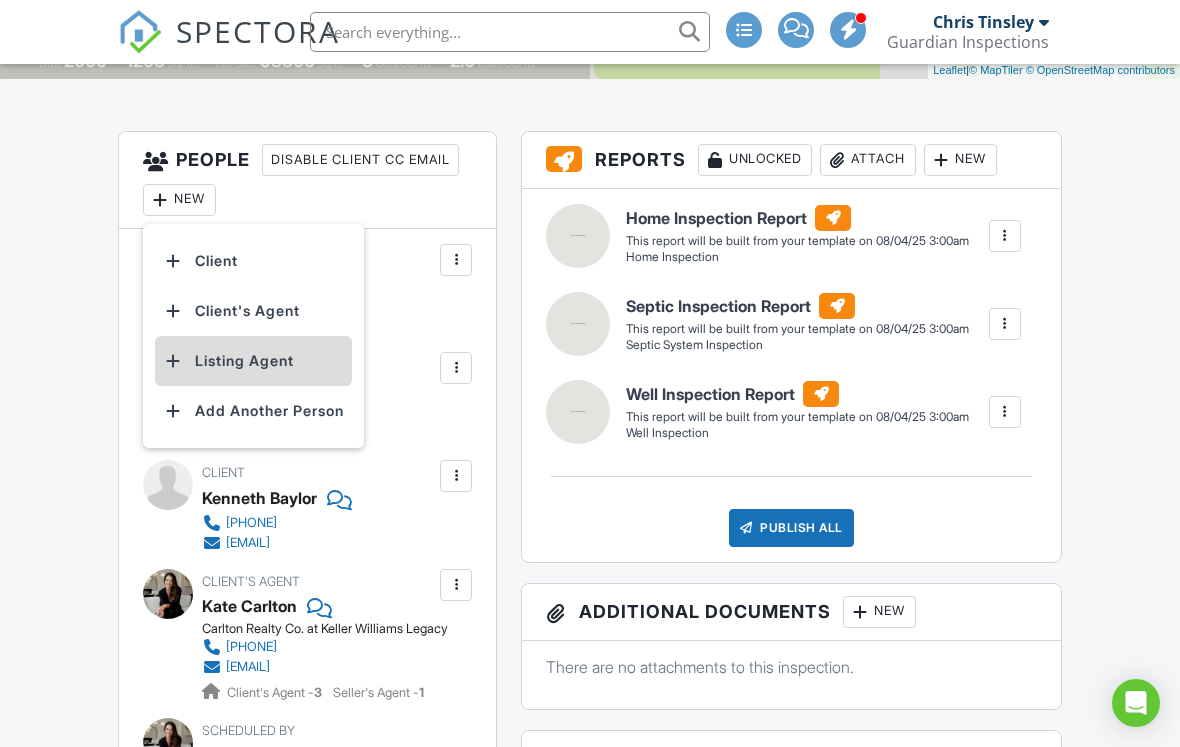click on "Listing Agent" at bounding box center (253, 361) 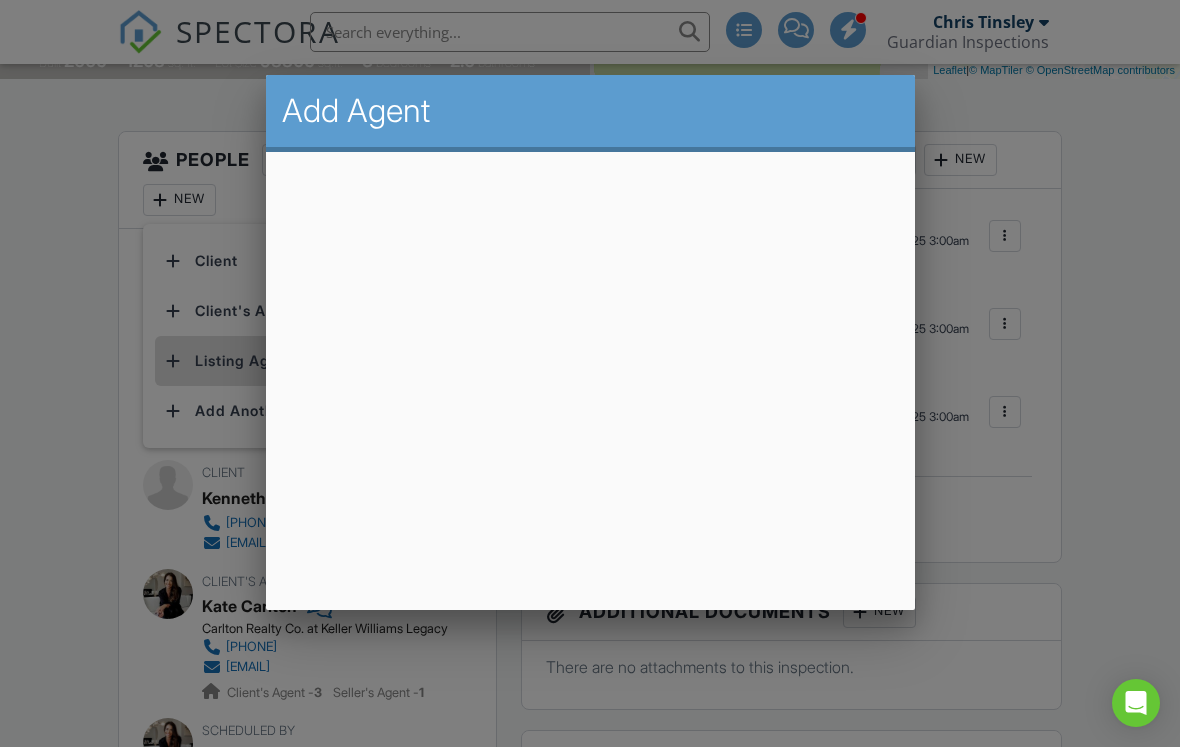 scroll, scrollTop: 475, scrollLeft: 0, axis: vertical 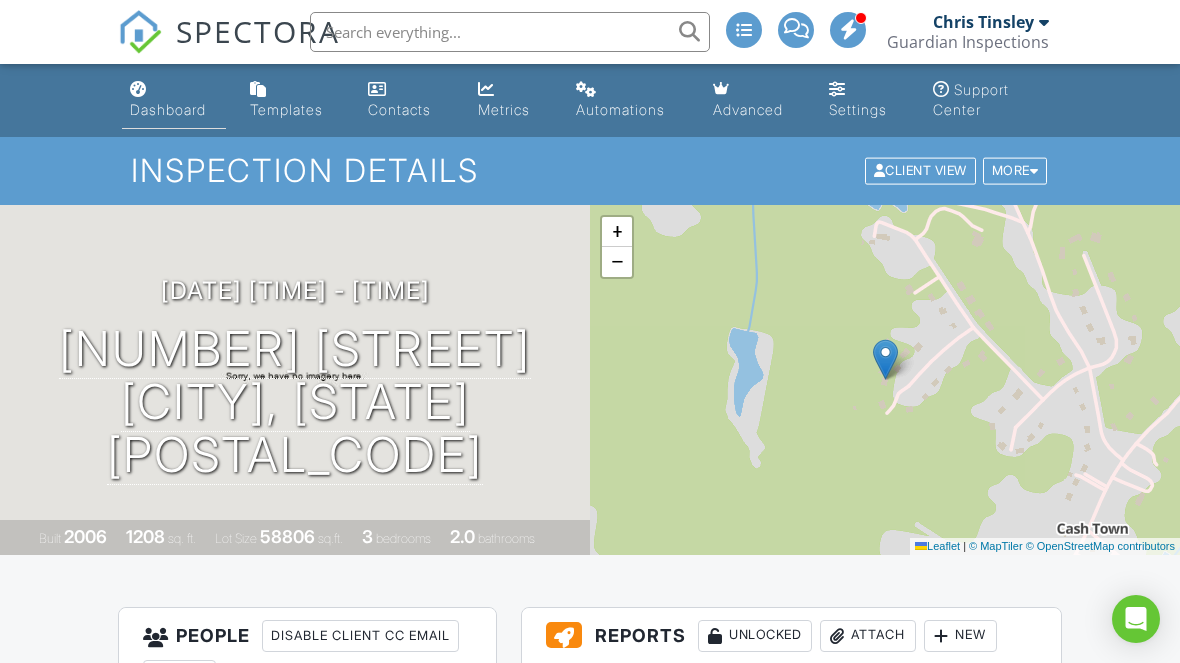 click on "Dashboard" at bounding box center [174, 100] 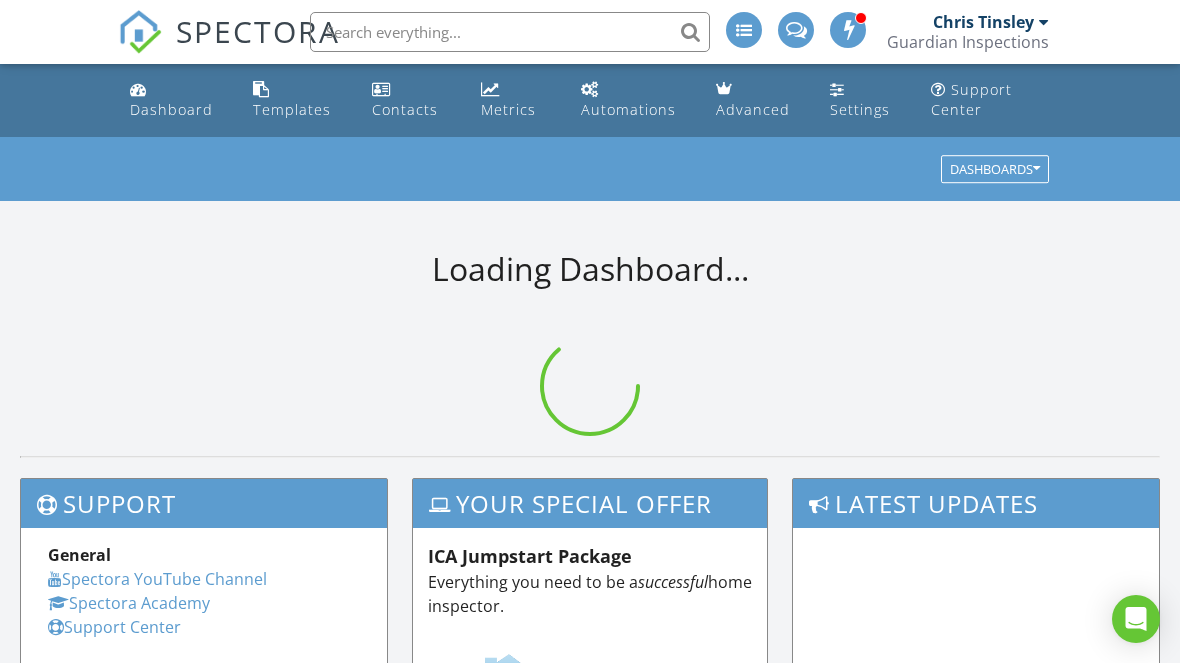 scroll, scrollTop: 0, scrollLeft: 0, axis: both 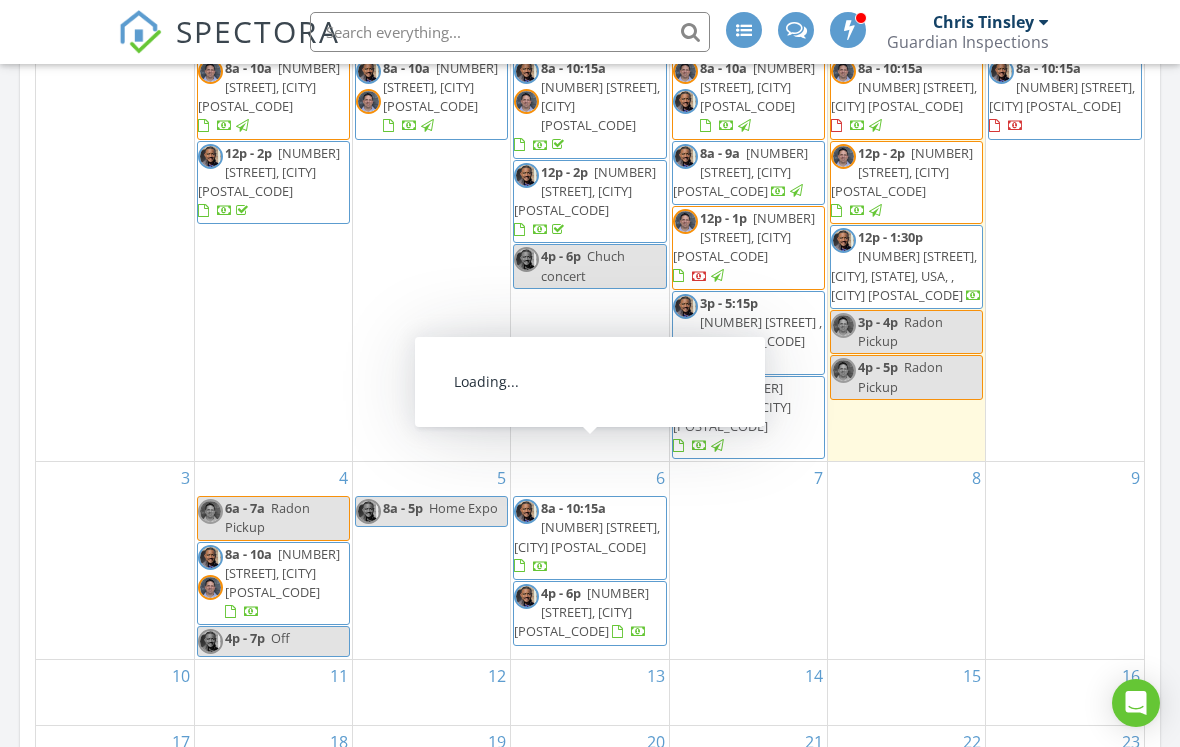 click on "[NUMBER] [STREET], [CITY] [POSTAL_CODE]" at bounding box center [587, 536] 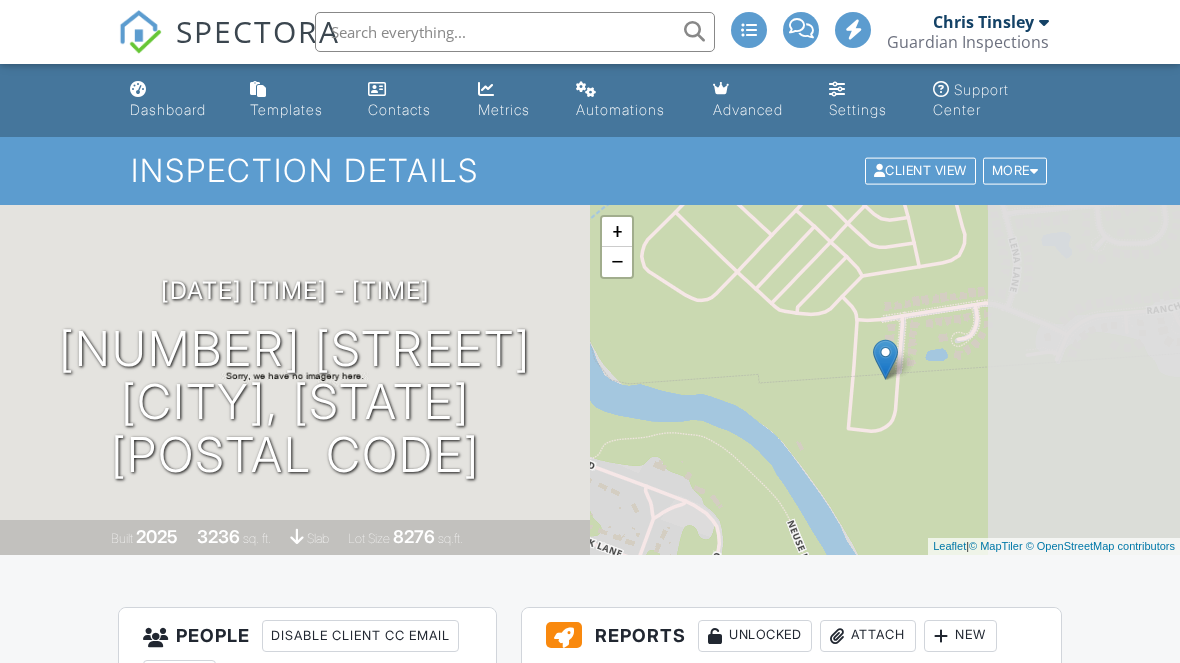 scroll, scrollTop: 0, scrollLeft: 0, axis: both 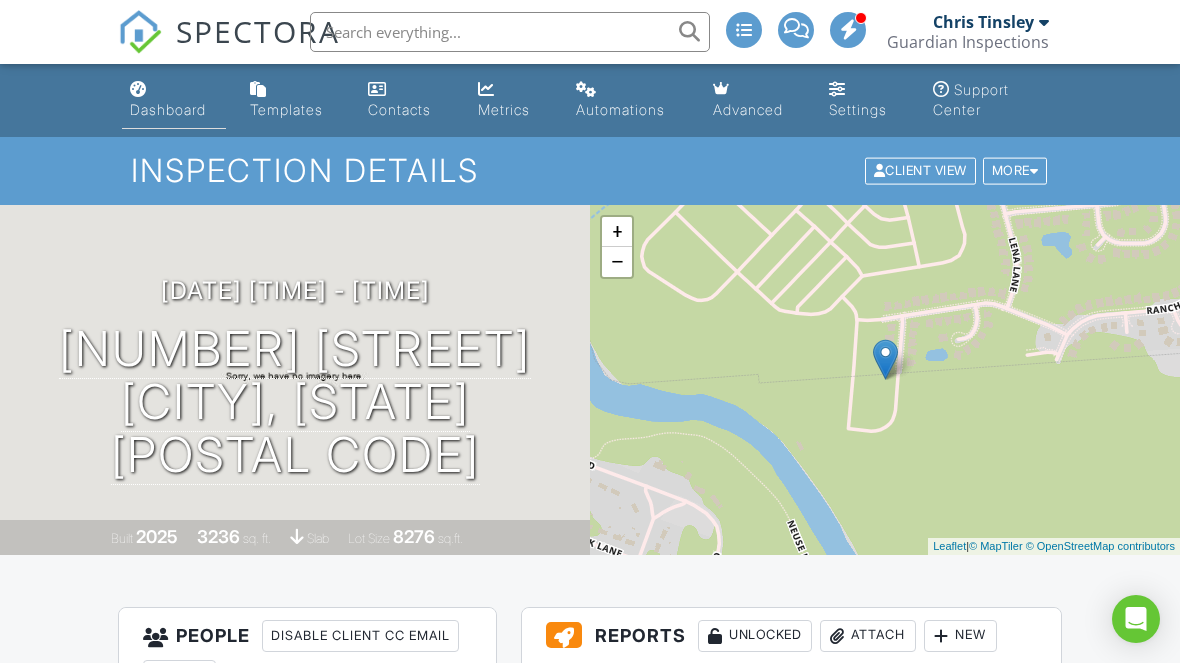 click on "Dashboard" at bounding box center (168, 109) 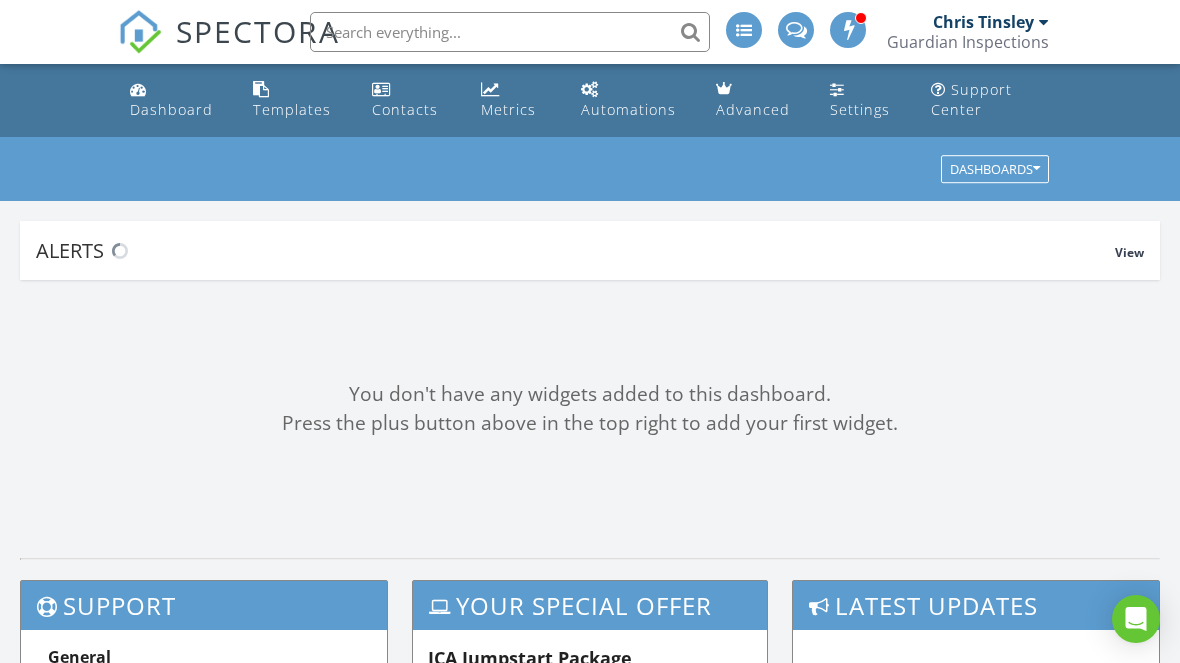 scroll, scrollTop: 0, scrollLeft: 0, axis: both 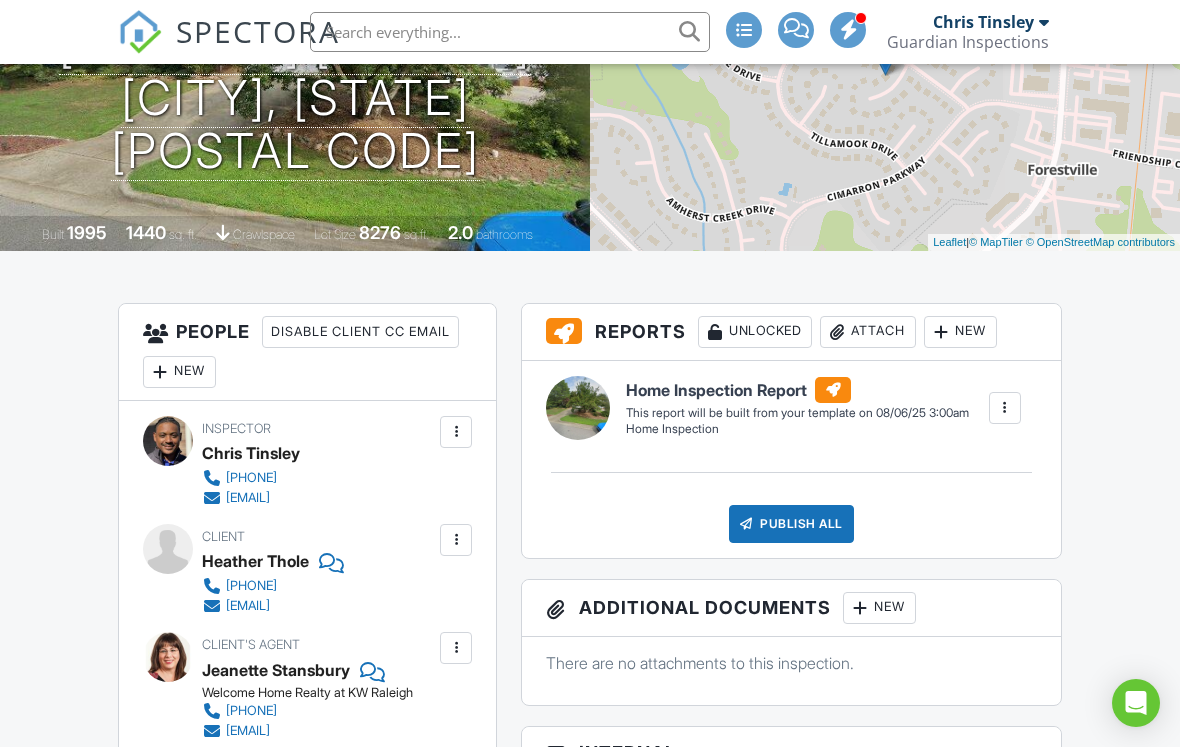 click on "New" at bounding box center [179, 372] 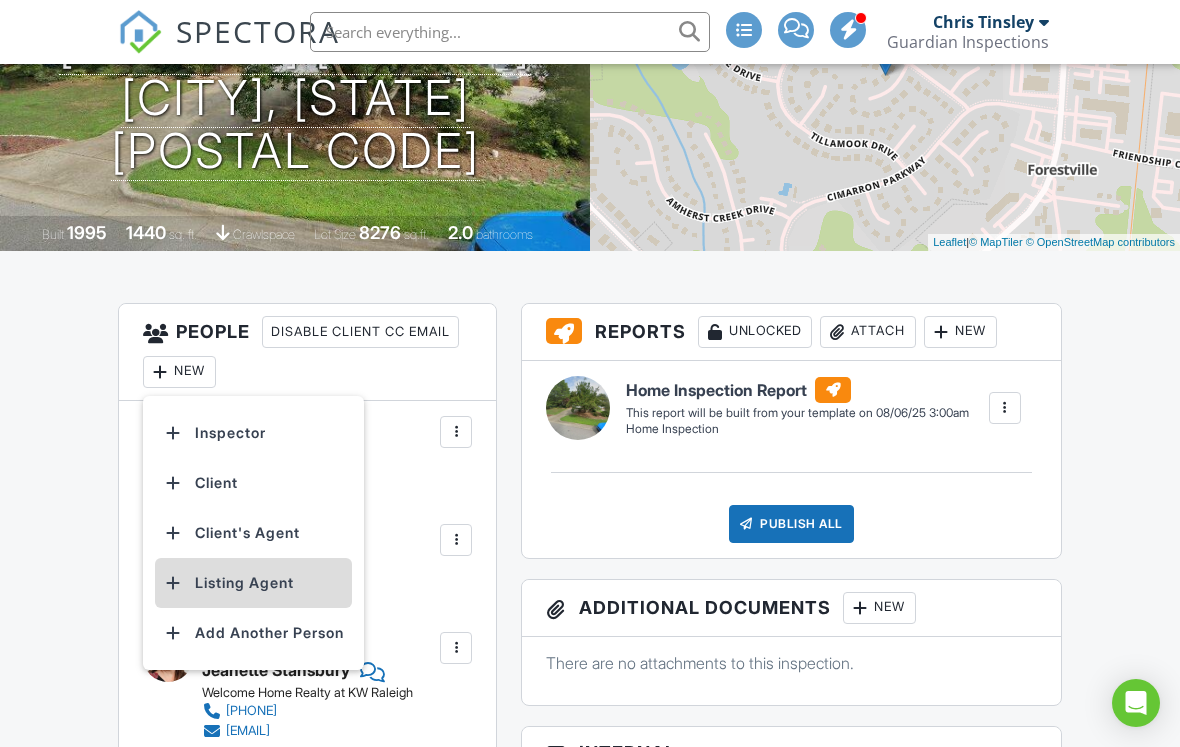 click on "Listing Agent" at bounding box center [253, 583] 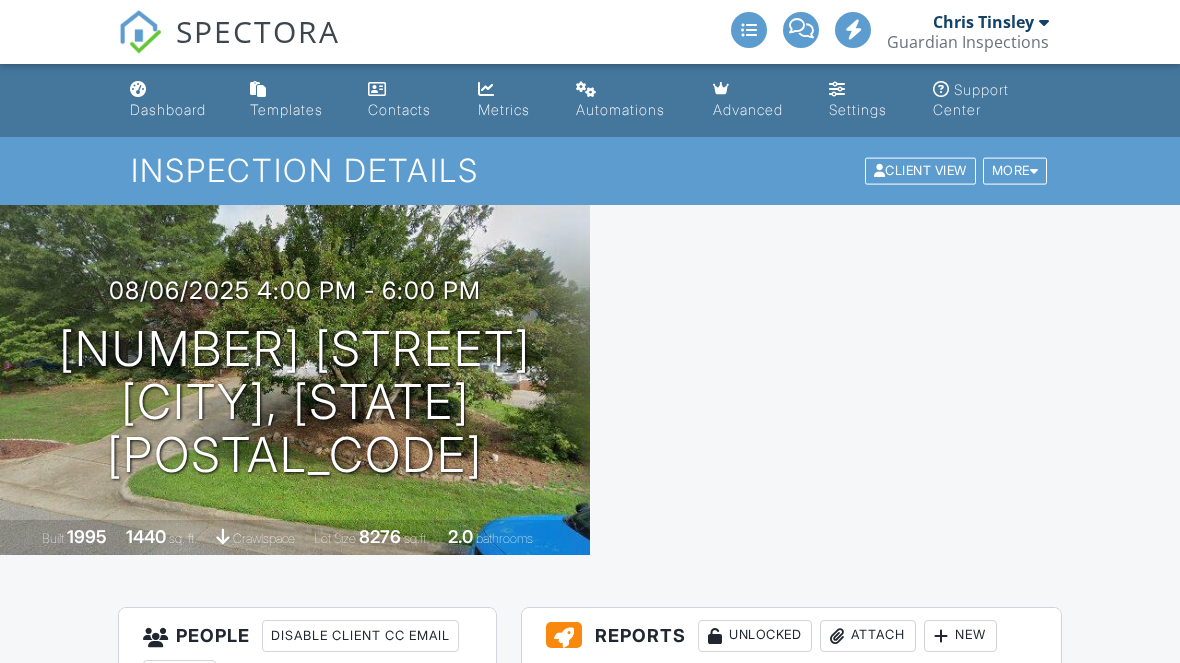 scroll, scrollTop: 0, scrollLeft: 0, axis: both 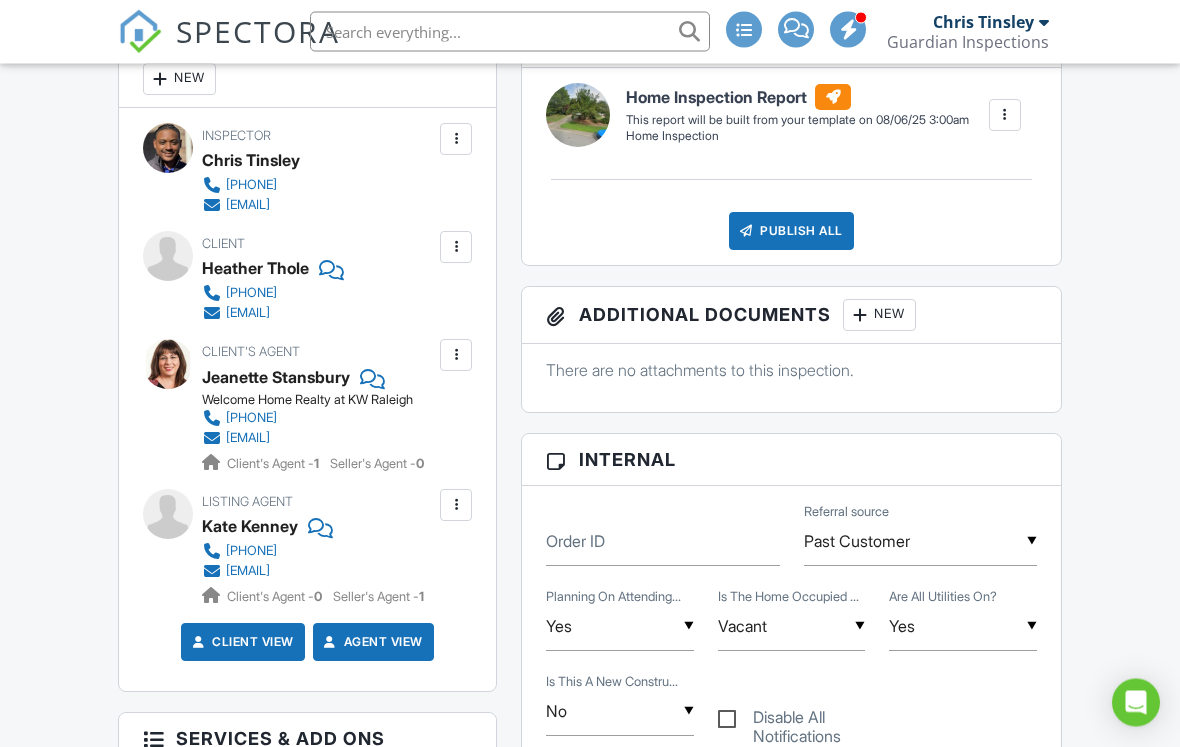 click at bounding box center (456, 506) 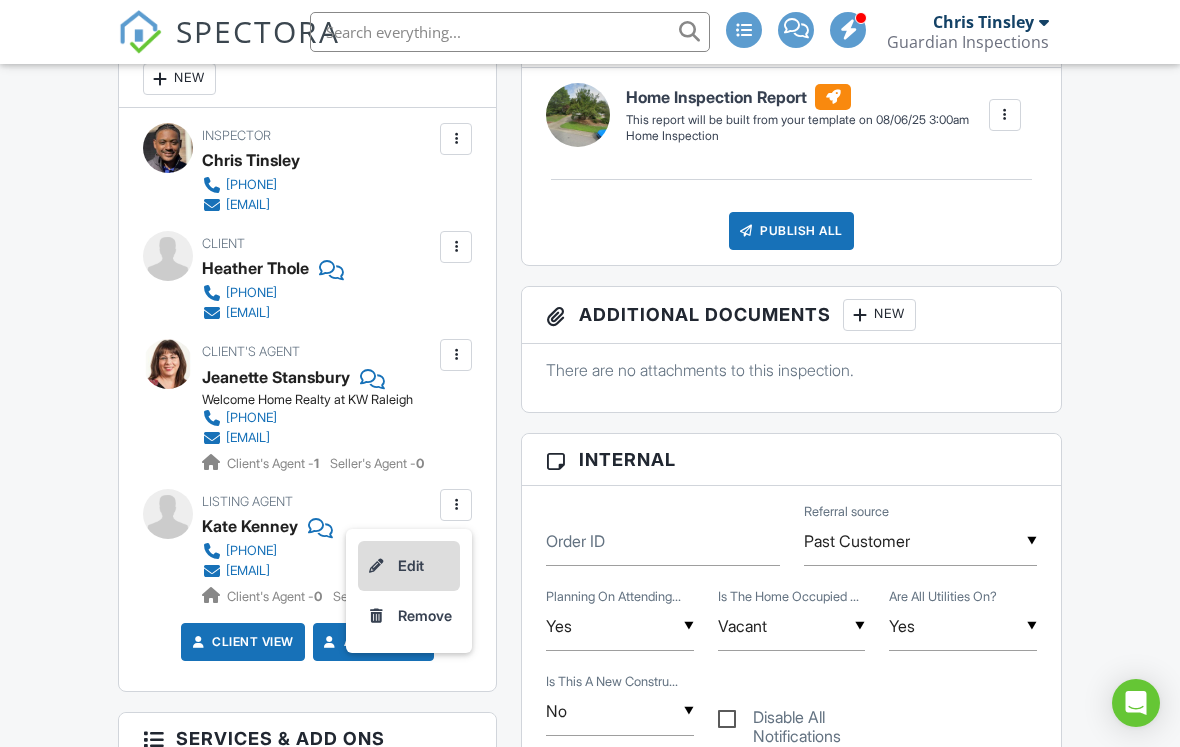 click on "Edit" at bounding box center (409, 566) 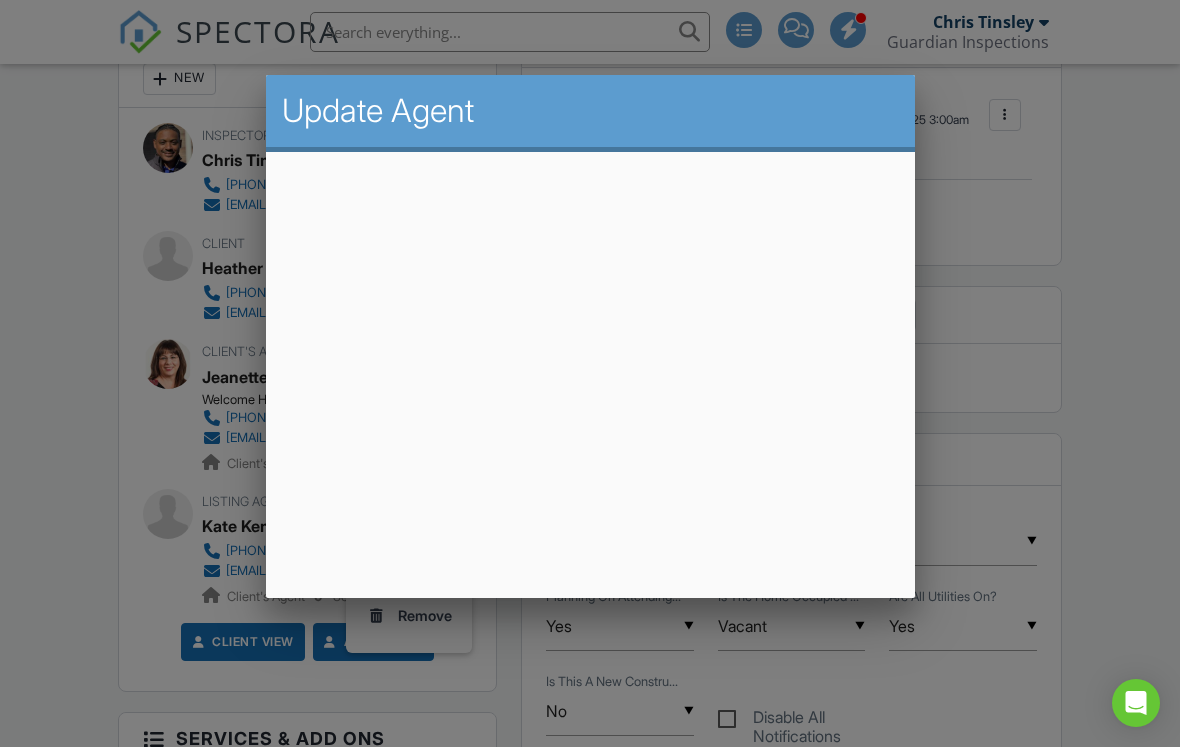 scroll, scrollTop: 596, scrollLeft: 0, axis: vertical 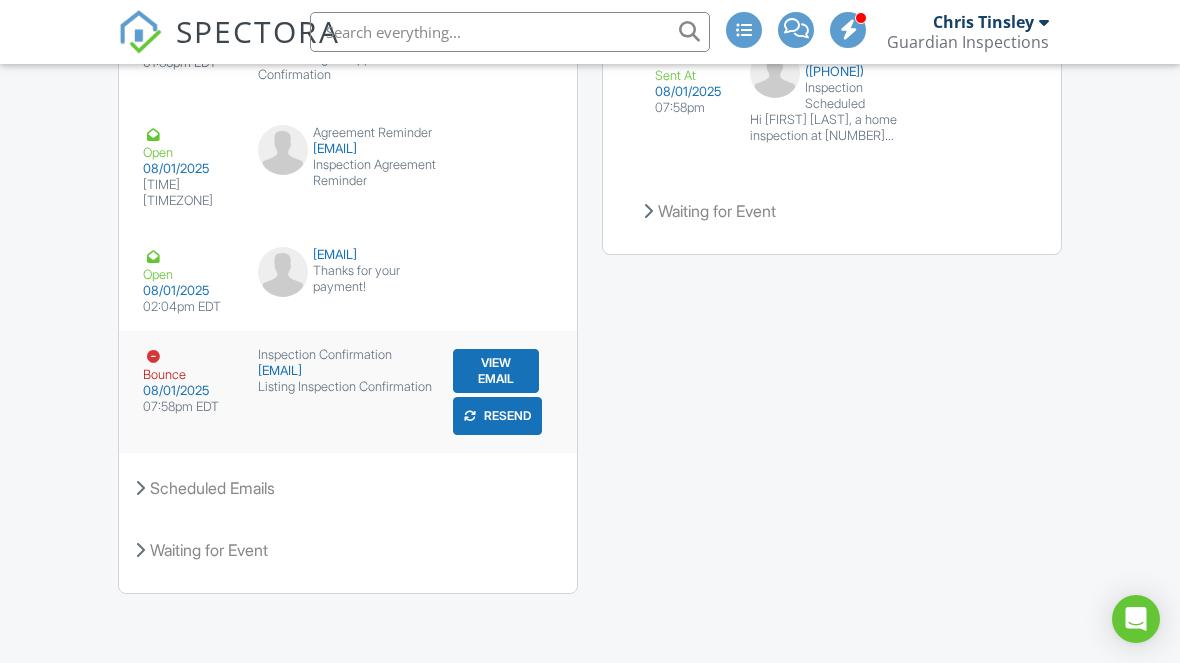 click on "View Email" at bounding box center (496, 371) 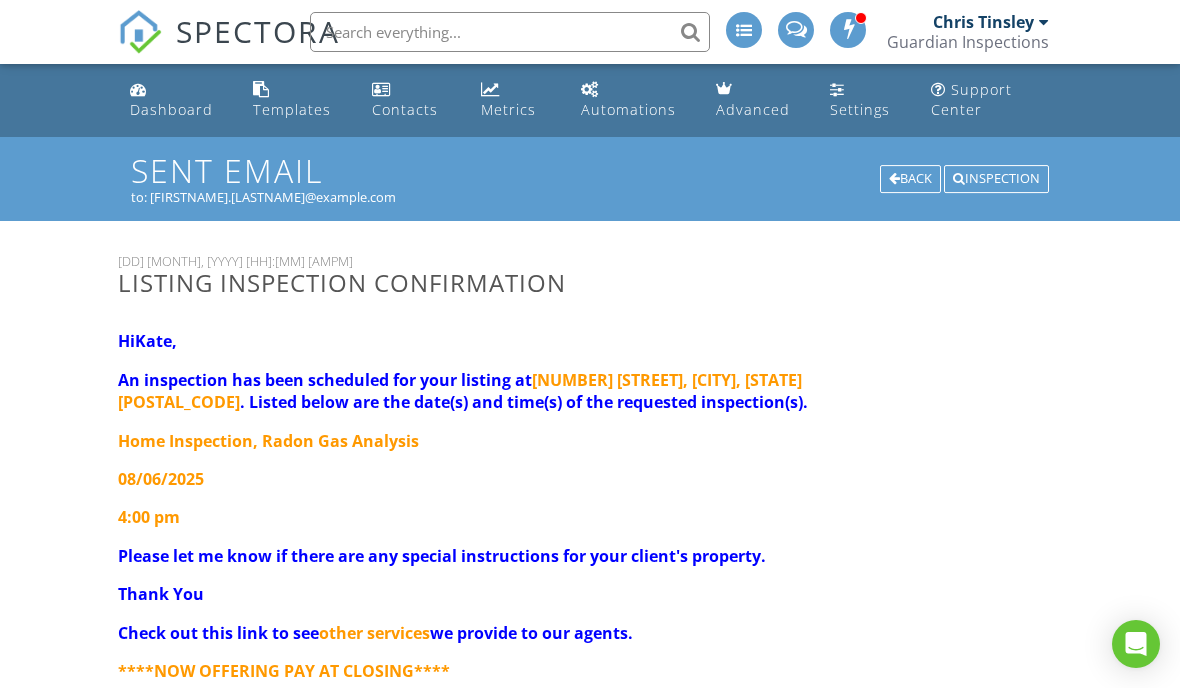 scroll, scrollTop: 0, scrollLeft: 0, axis: both 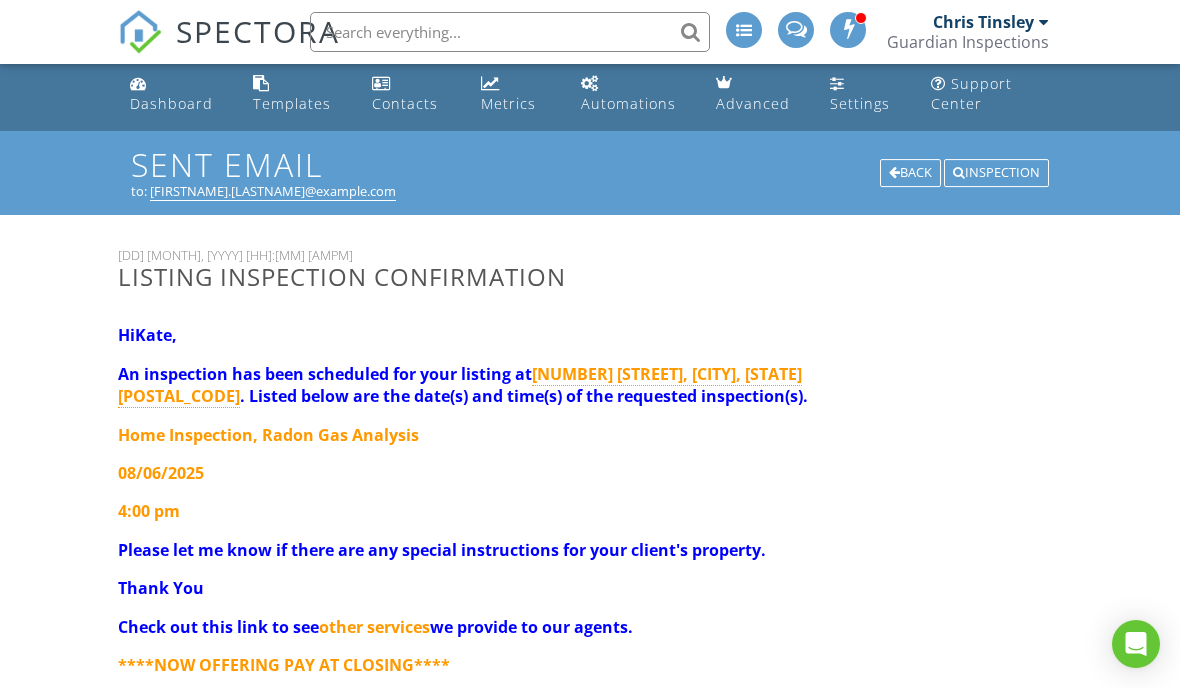 click on "to:   [FIRSTNAME].[LASTNAME]@example.com" at bounding box center [590, 191] 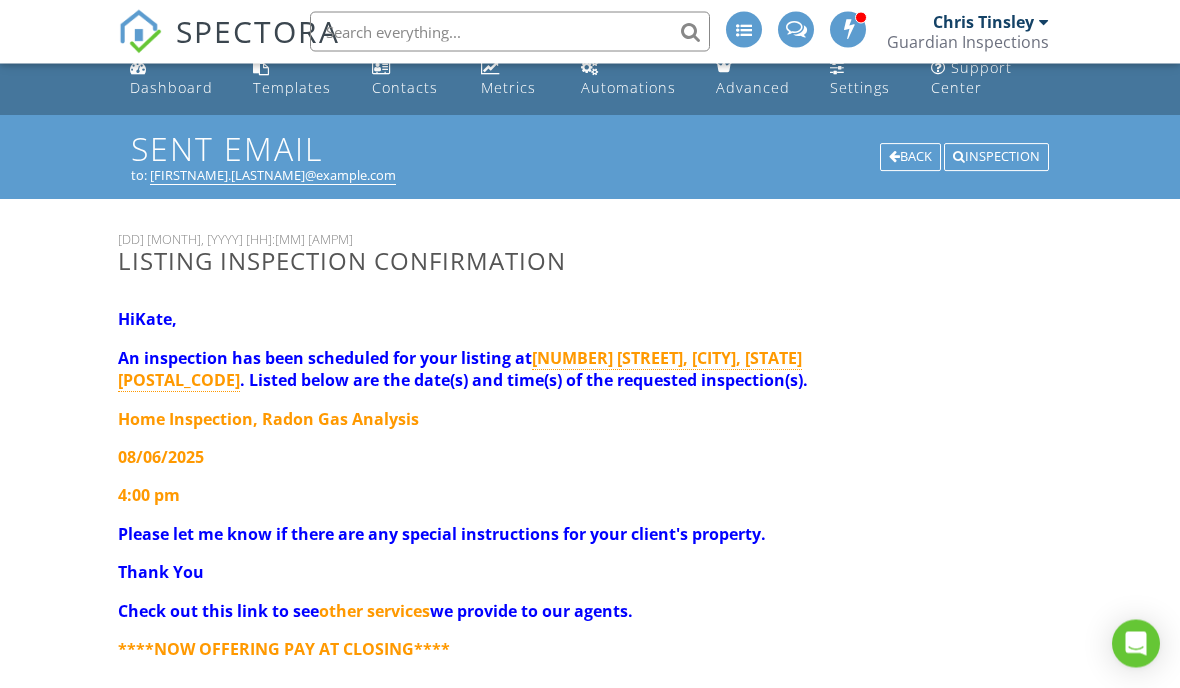 scroll, scrollTop: 0, scrollLeft: 0, axis: both 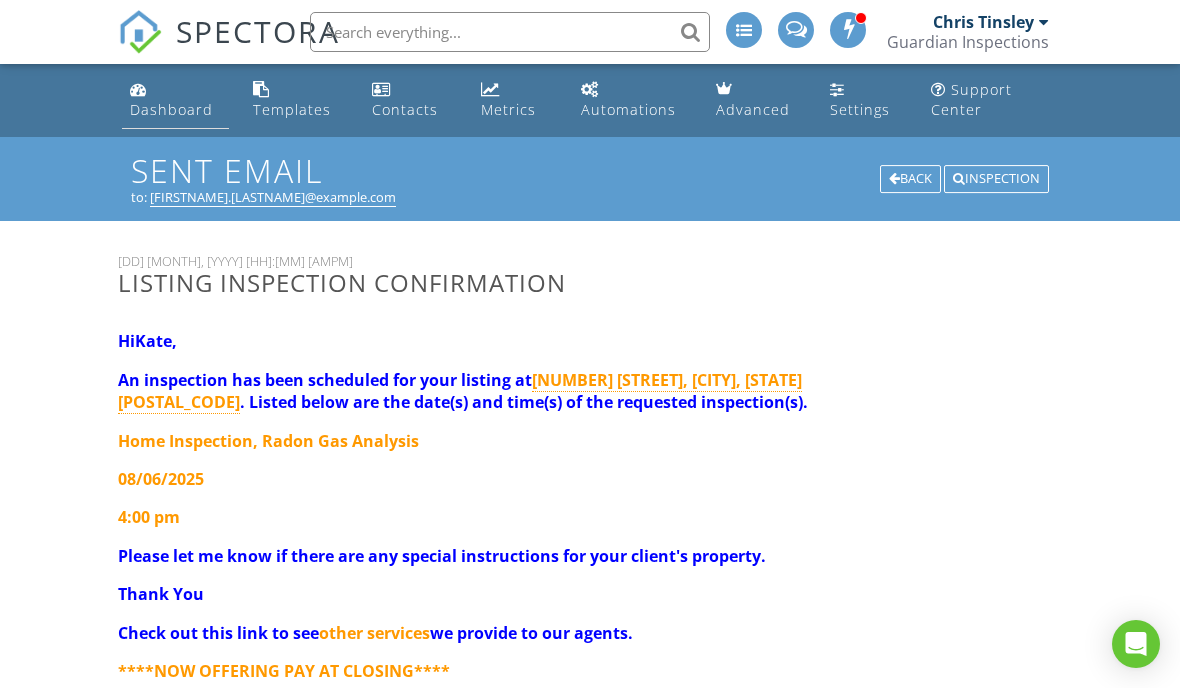 click on "Dashboard" at bounding box center [171, 109] 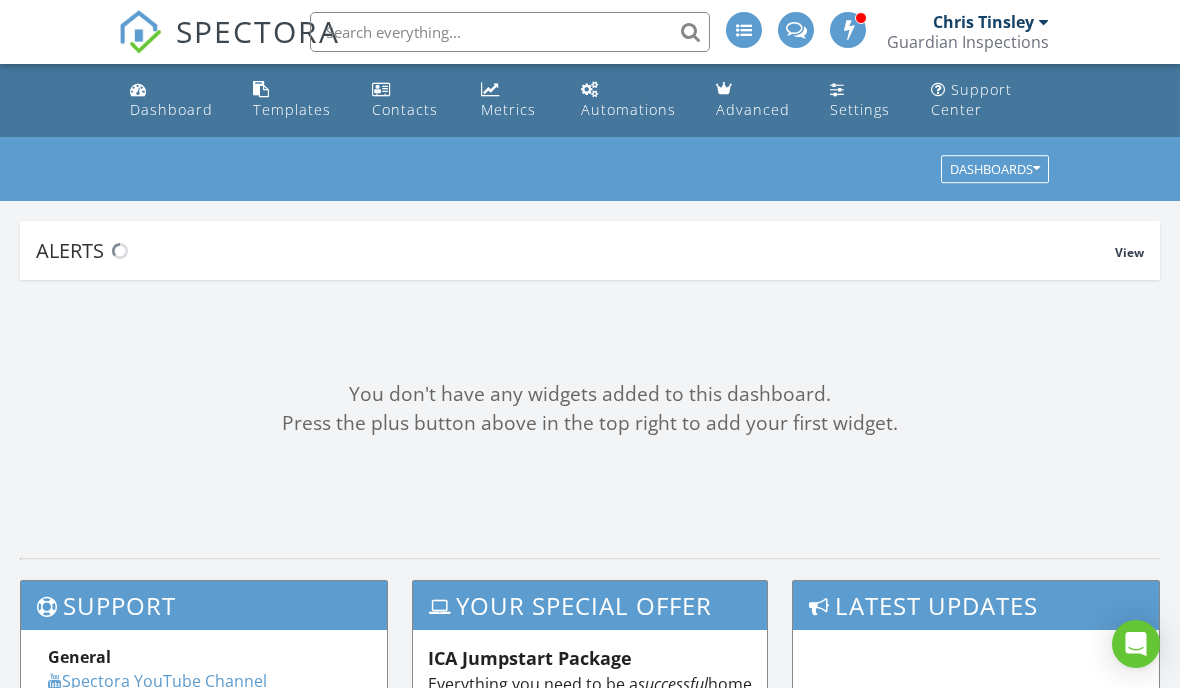 scroll, scrollTop: 0, scrollLeft: 0, axis: both 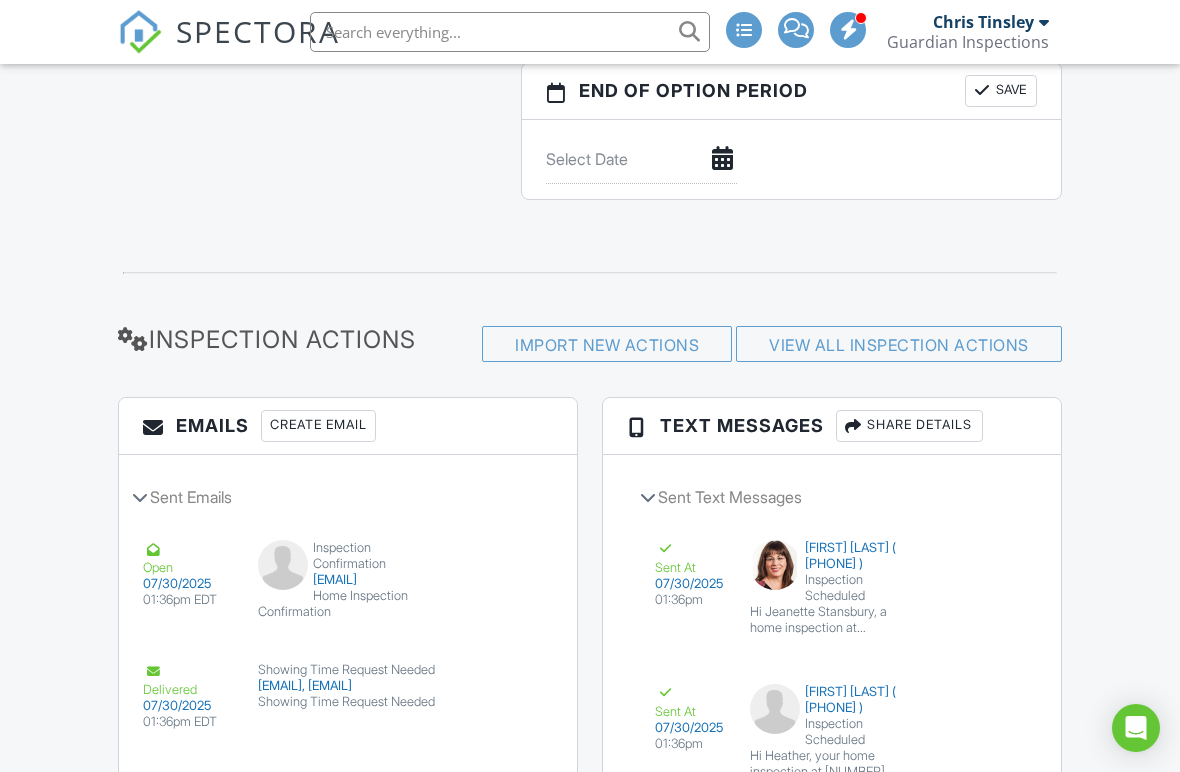 click on "Create Email" at bounding box center [318, 426] 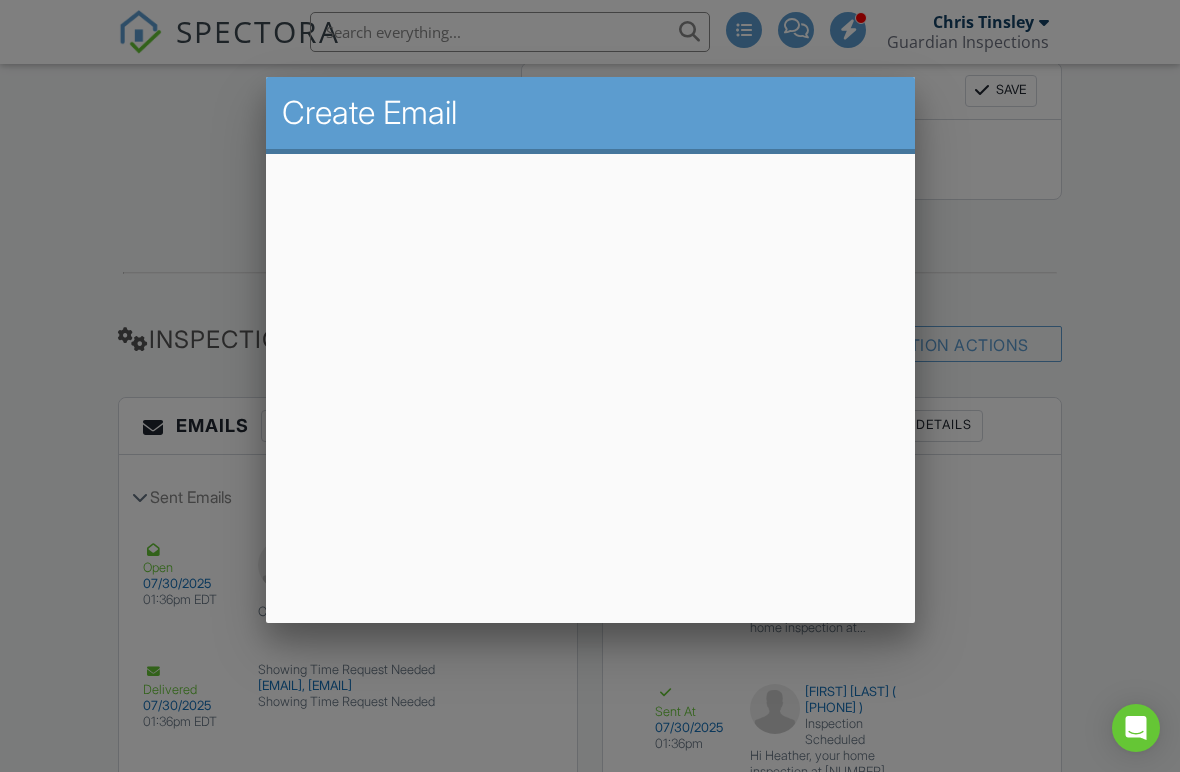 scroll, scrollTop: 2465, scrollLeft: 0, axis: vertical 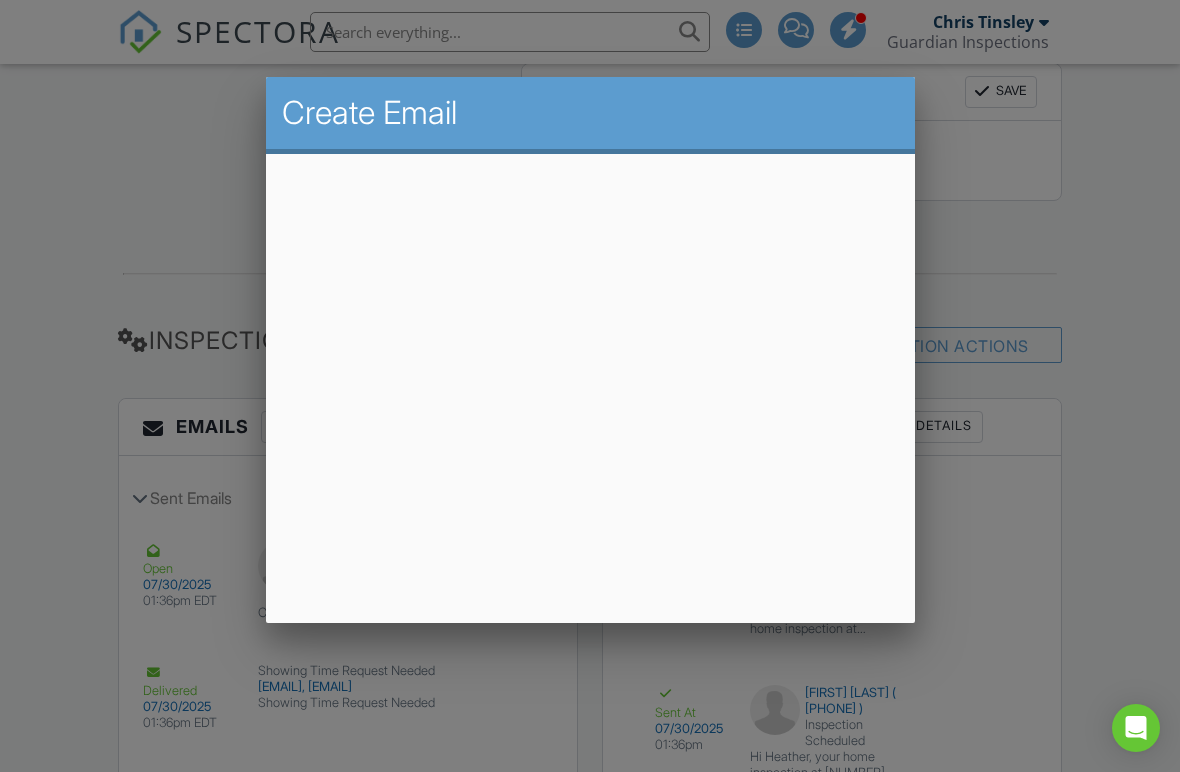 click at bounding box center [590, 382] 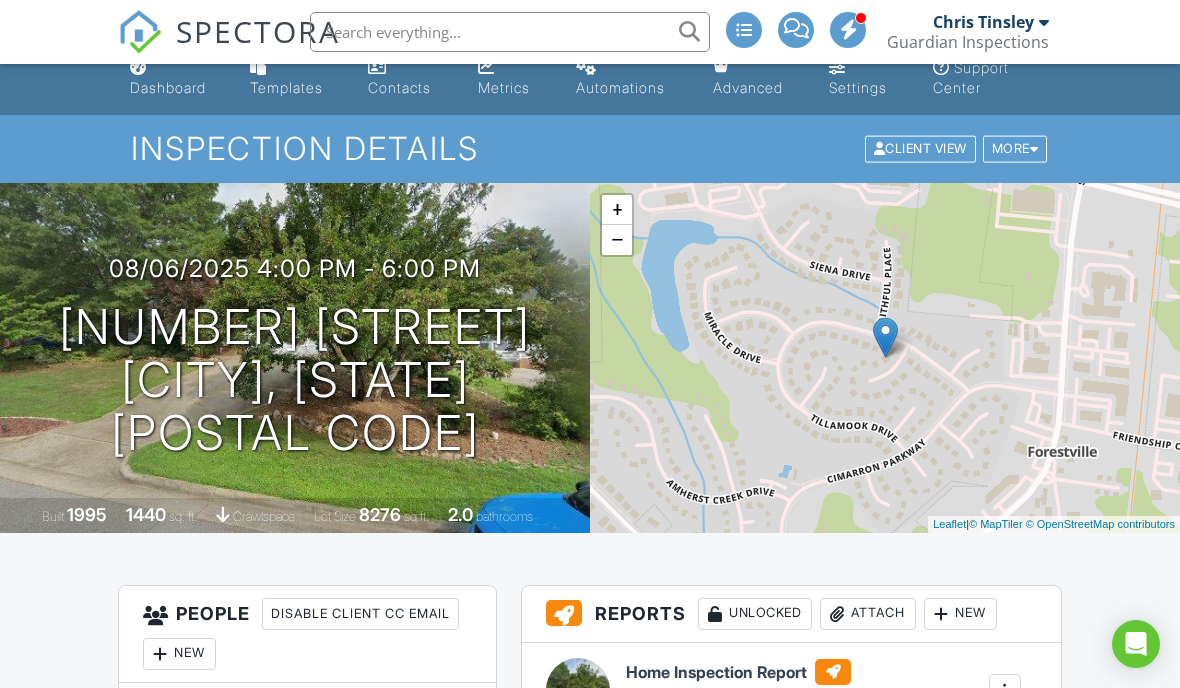 scroll, scrollTop: 0, scrollLeft: 0, axis: both 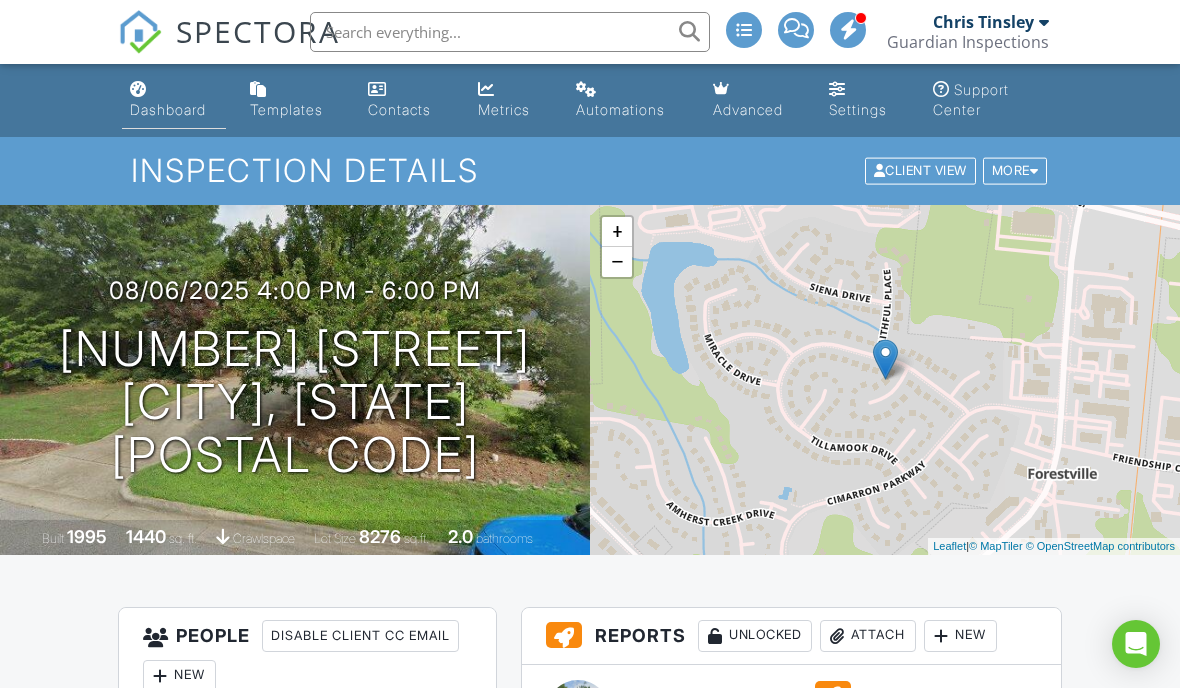 click on "Dashboard" at bounding box center (174, 100) 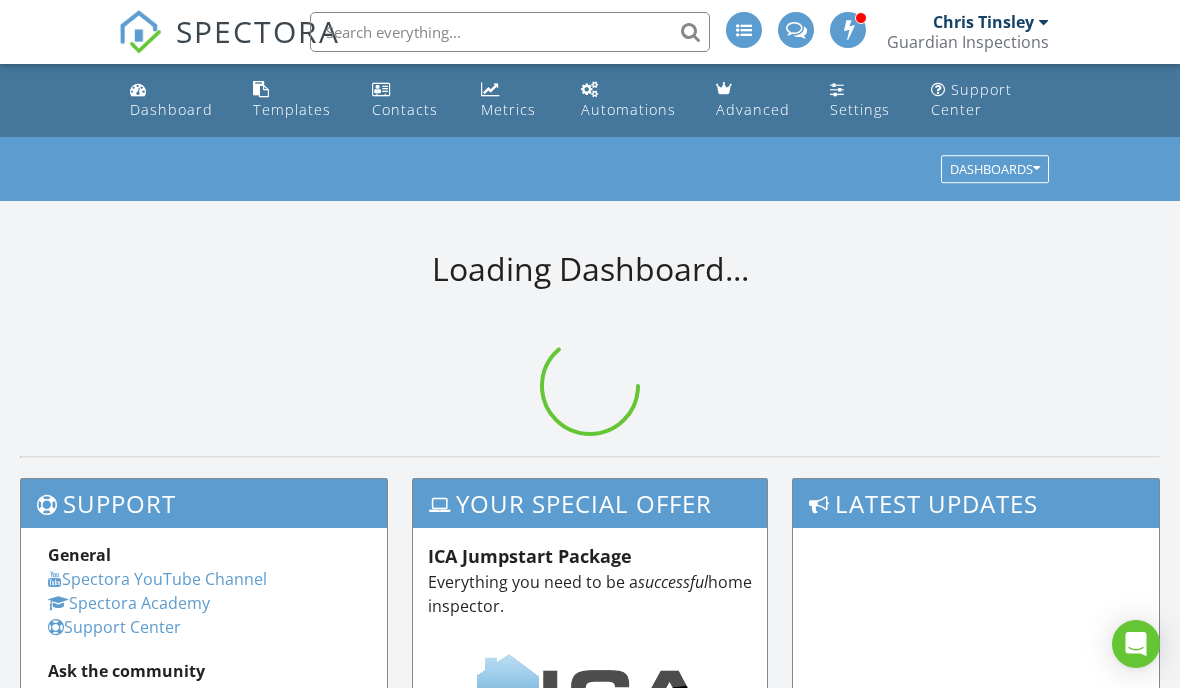 scroll, scrollTop: 0, scrollLeft: 0, axis: both 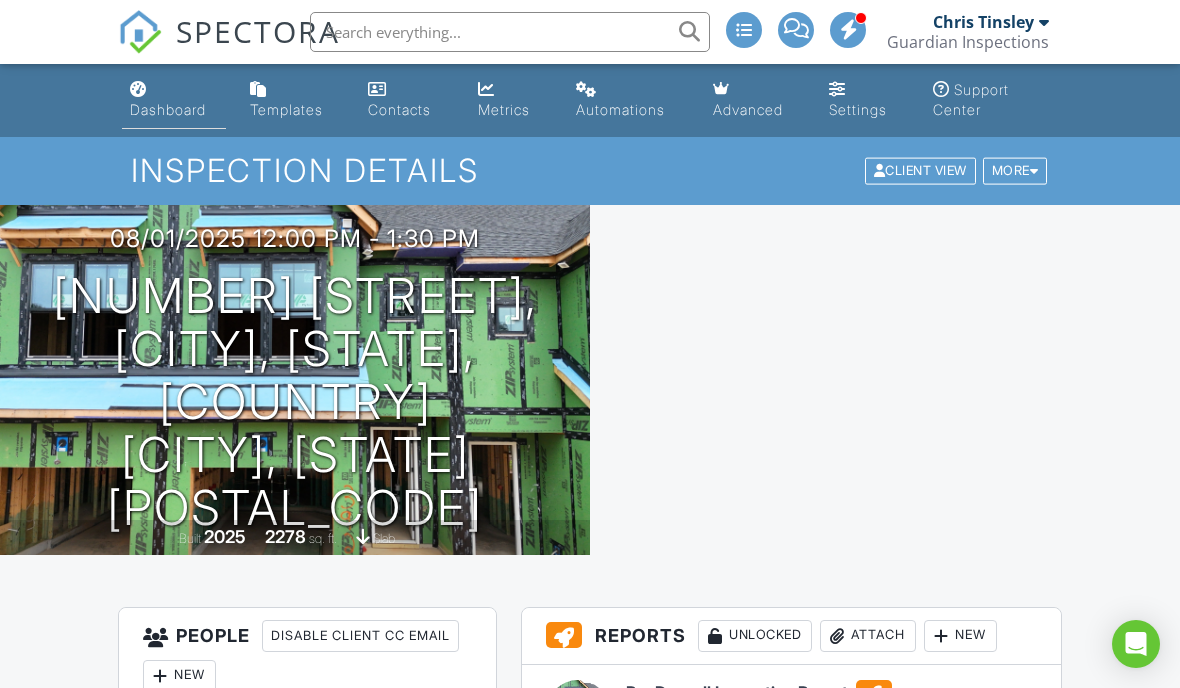 click on "Dashboard" at bounding box center [168, 109] 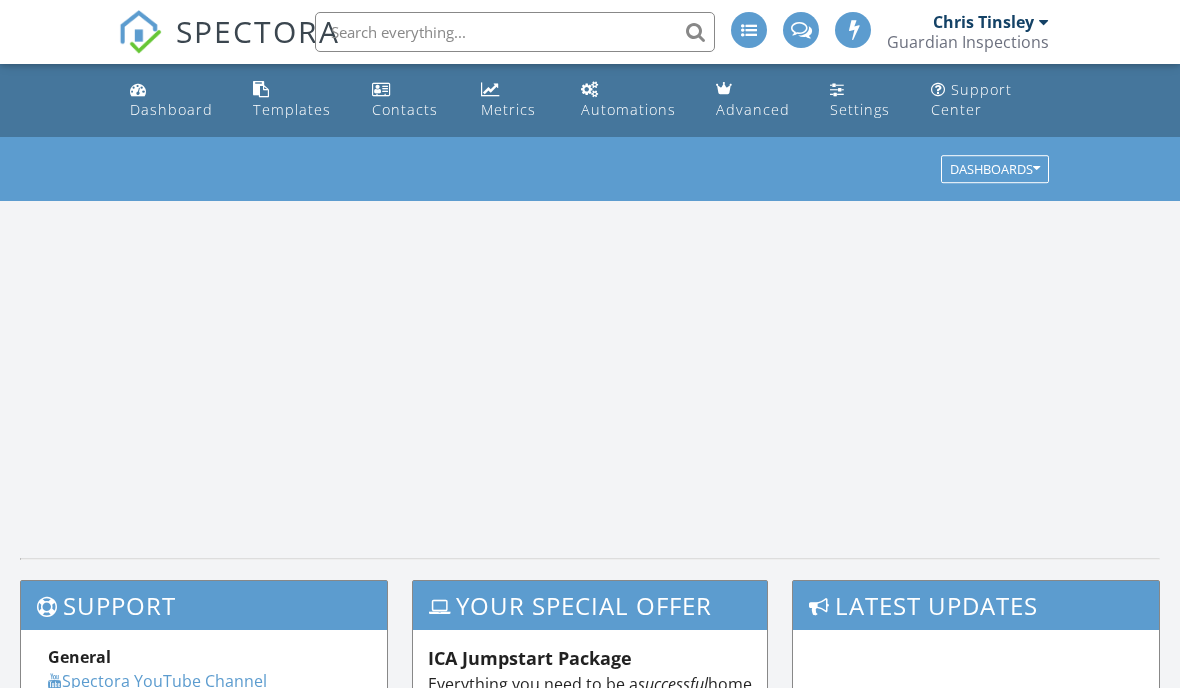 scroll, scrollTop: 0, scrollLeft: 0, axis: both 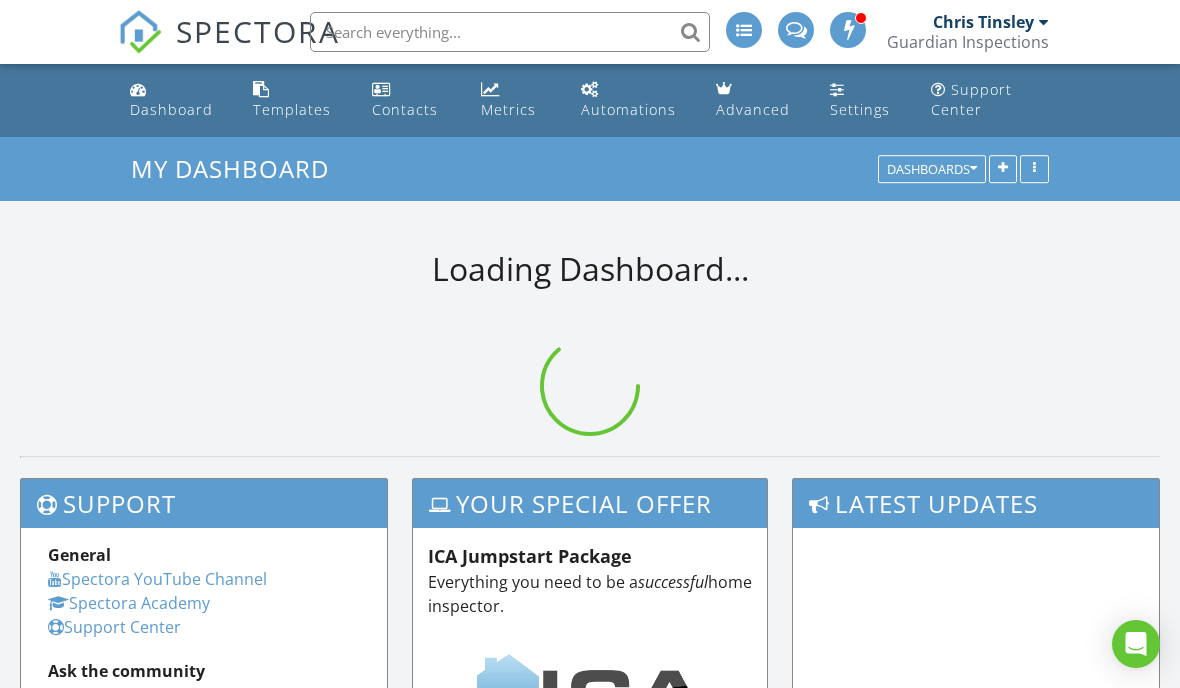 click at bounding box center [510, 32] 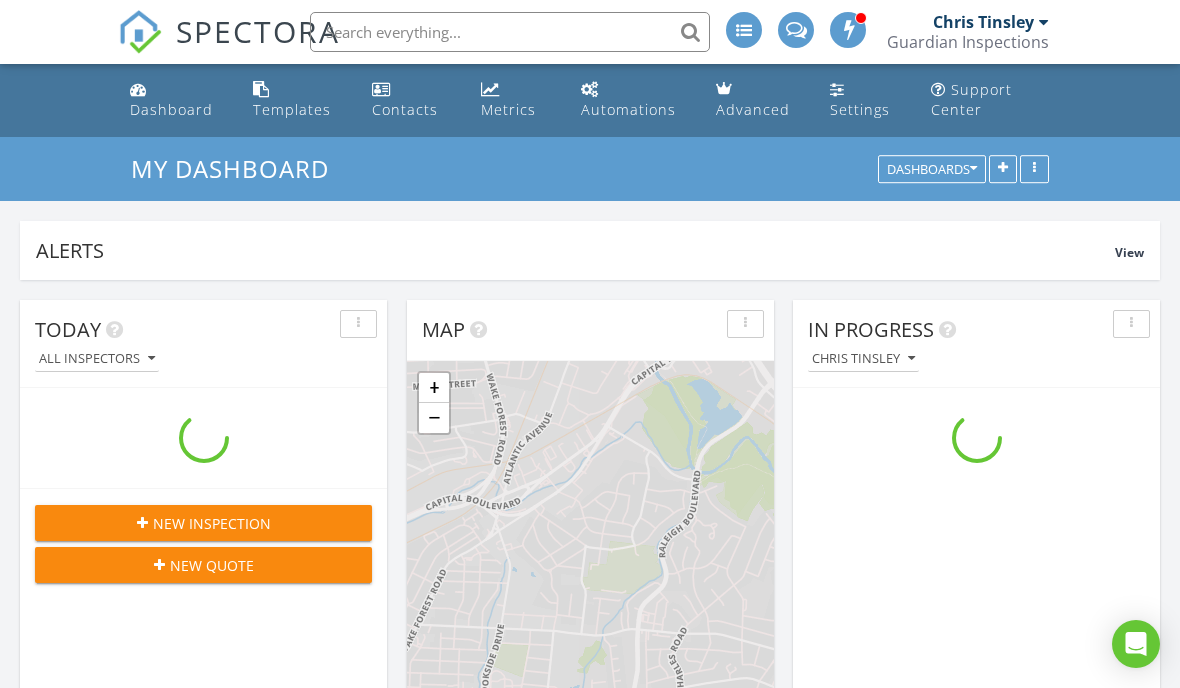 scroll, scrollTop: 10, scrollLeft: 10, axis: both 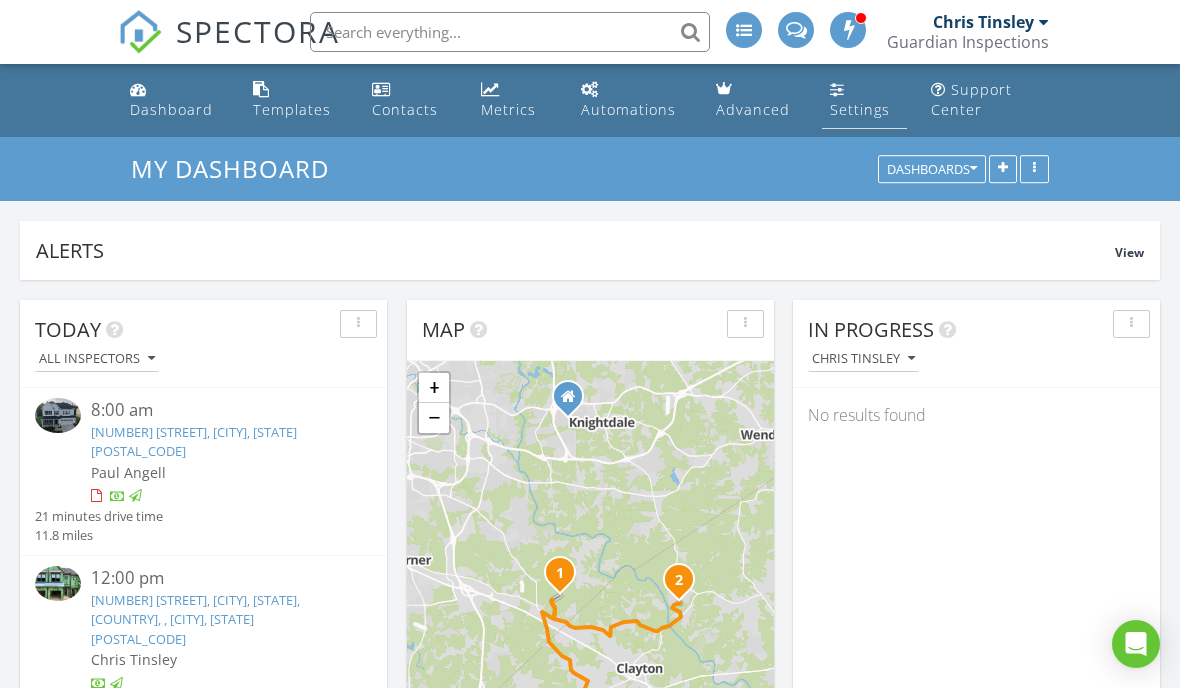 click on "Settings" at bounding box center [860, 109] 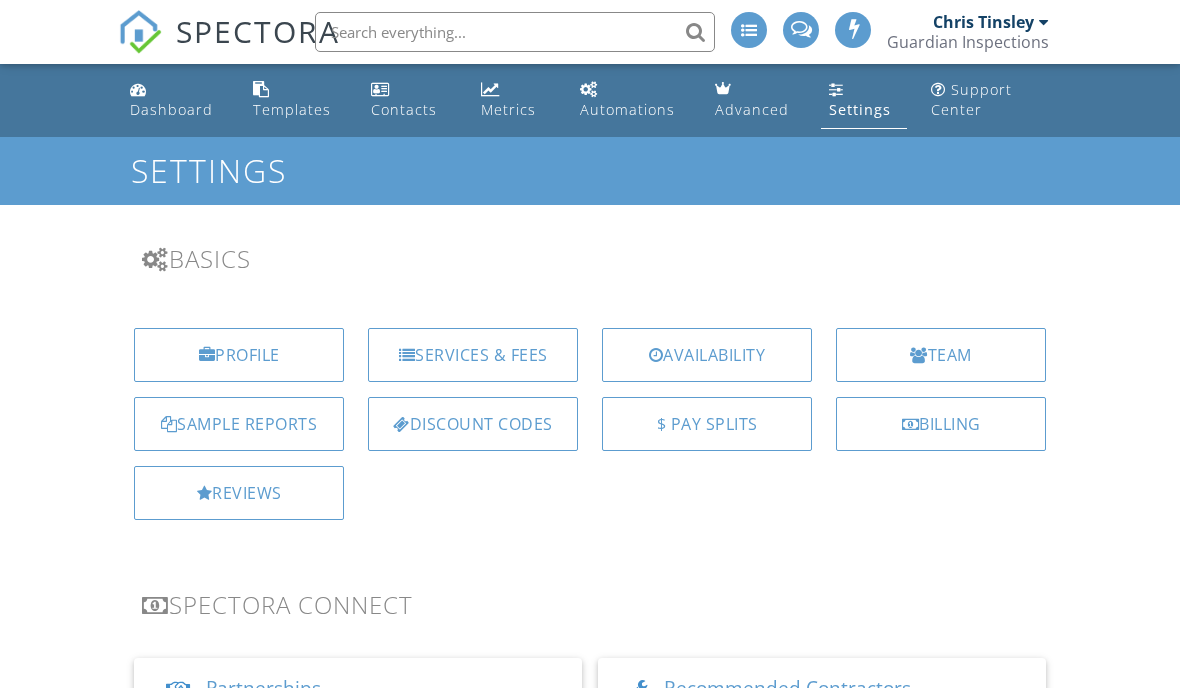 scroll, scrollTop: 0, scrollLeft: 0, axis: both 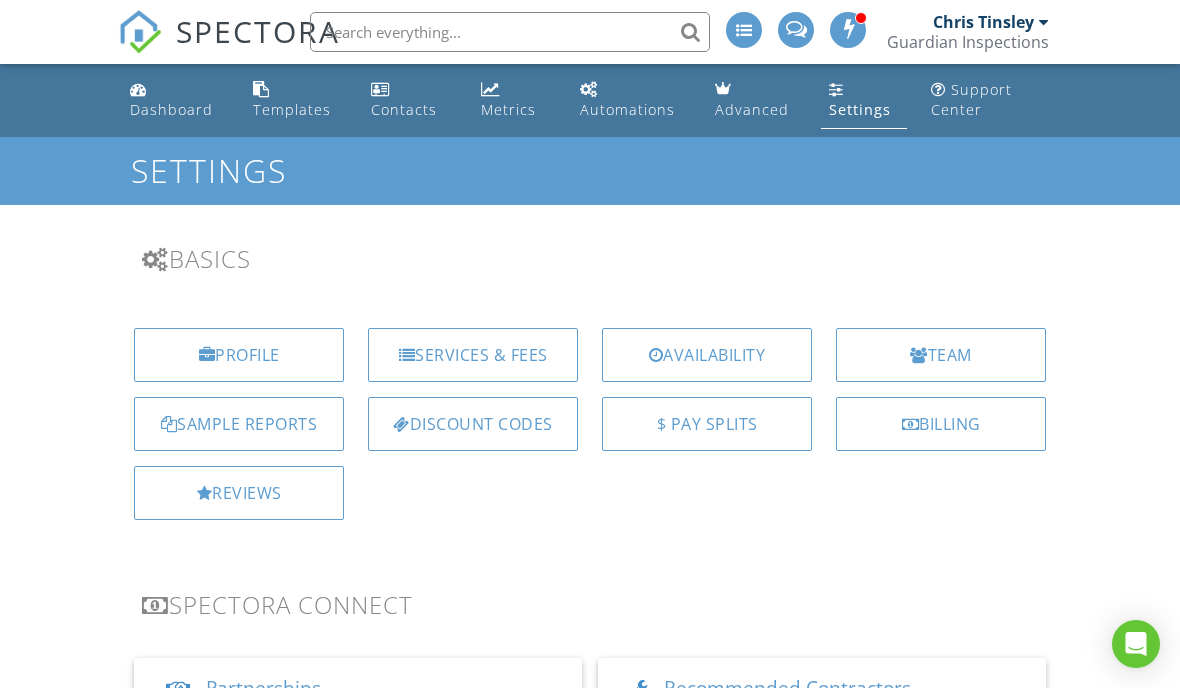 click on "Settings" at bounding box center (864, 100) 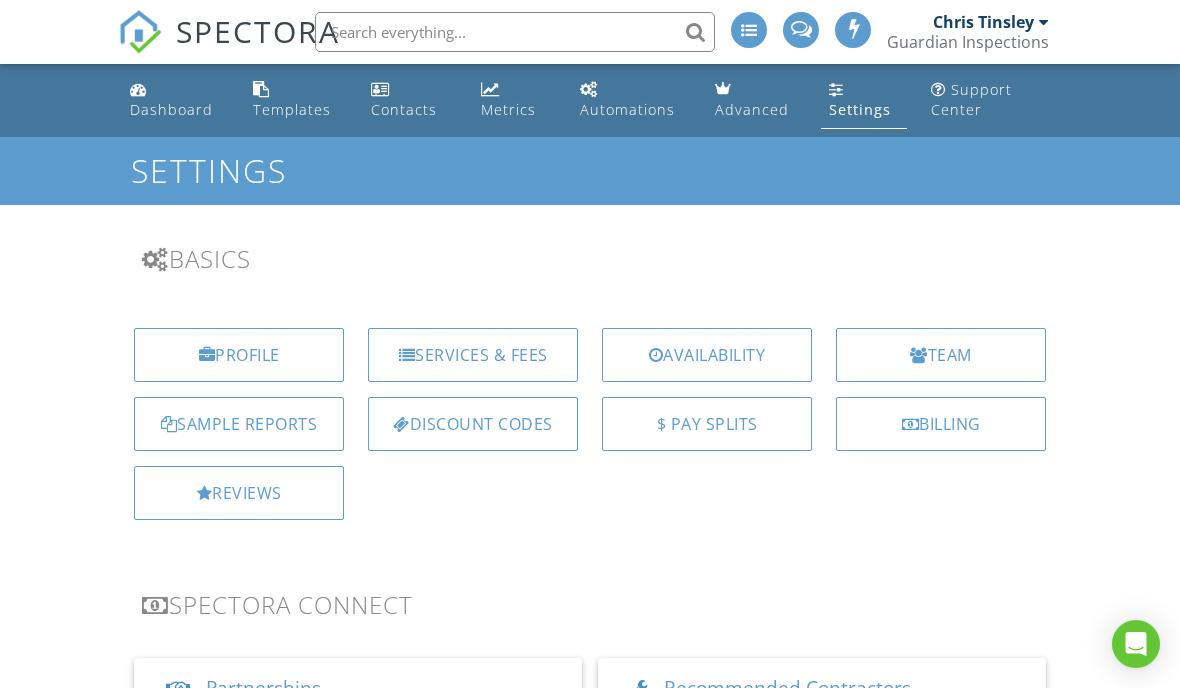 scroll, scrollTop: 0, scrollLeft: 0, axis: both 